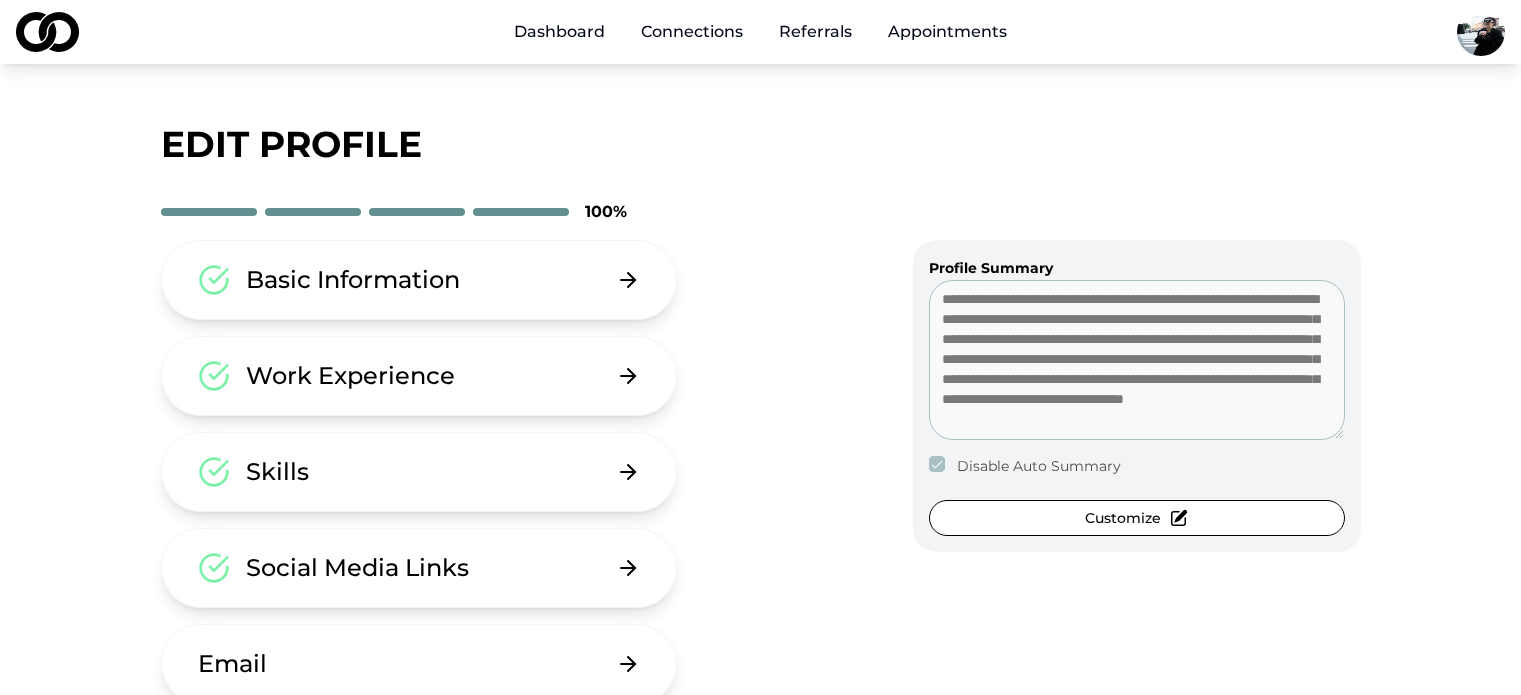 scroll, scrollTop: 0, scrollLeft: 0, axis: both 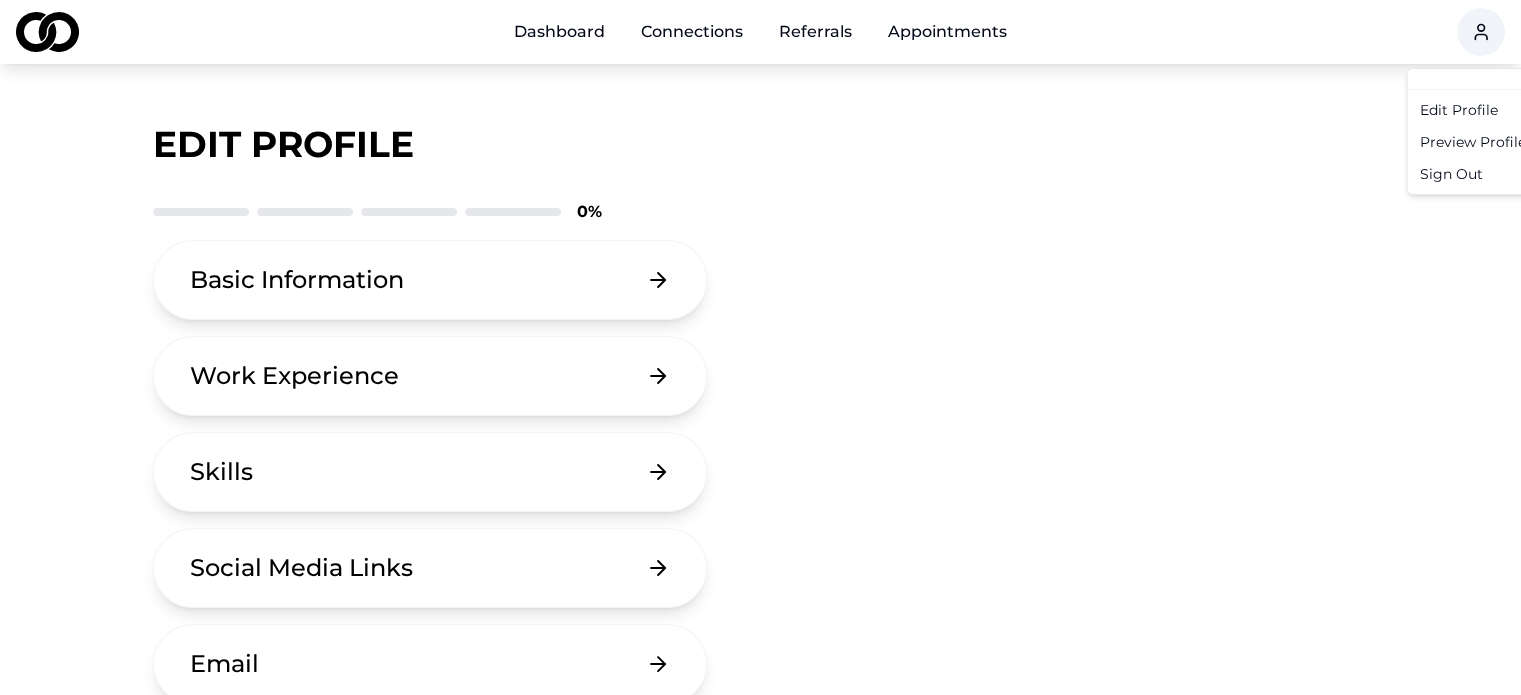 click on "Dashboard Connections Referrals Appointments edit profile 0  % Basic Information Work Experience Skills Social Media Links Email Password Delete Account Candidate Collective Email:  [EMAIL_ADDRESS][DOMAIN_NAME] Privacy Policy   Edit Profile Preview Profile Sign Out" at bounding box center (760, 347) 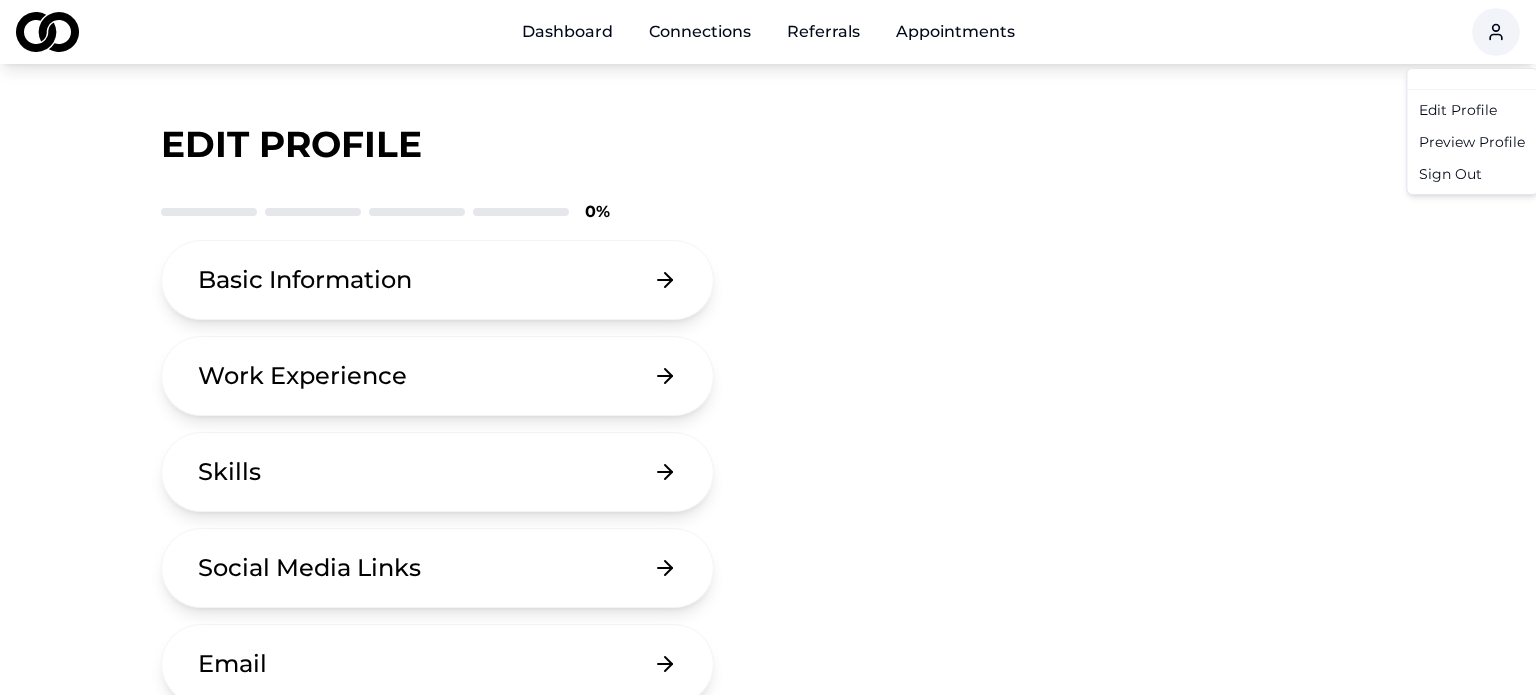 click on "Sign Out" at bounding box center [1472, 174] 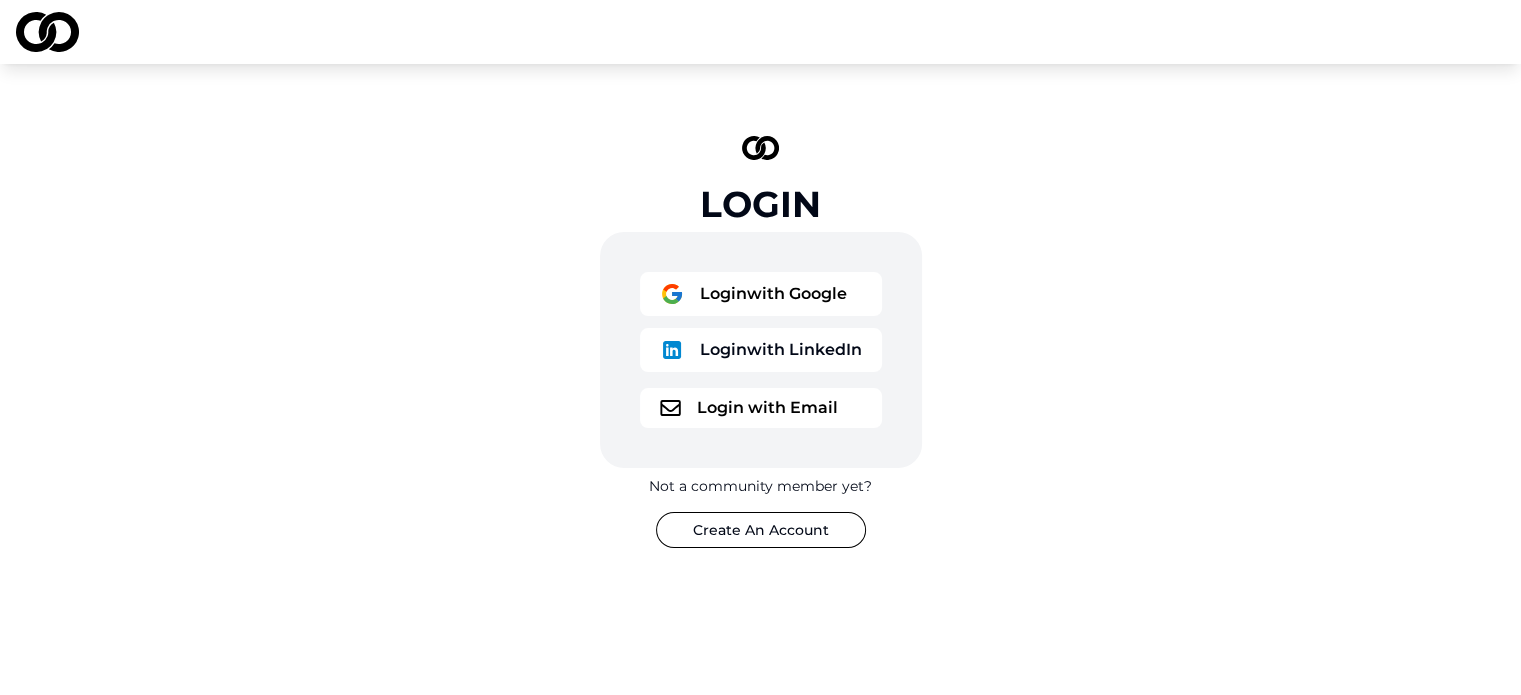 click on "Login with Email" at bounding box center (761, 408) 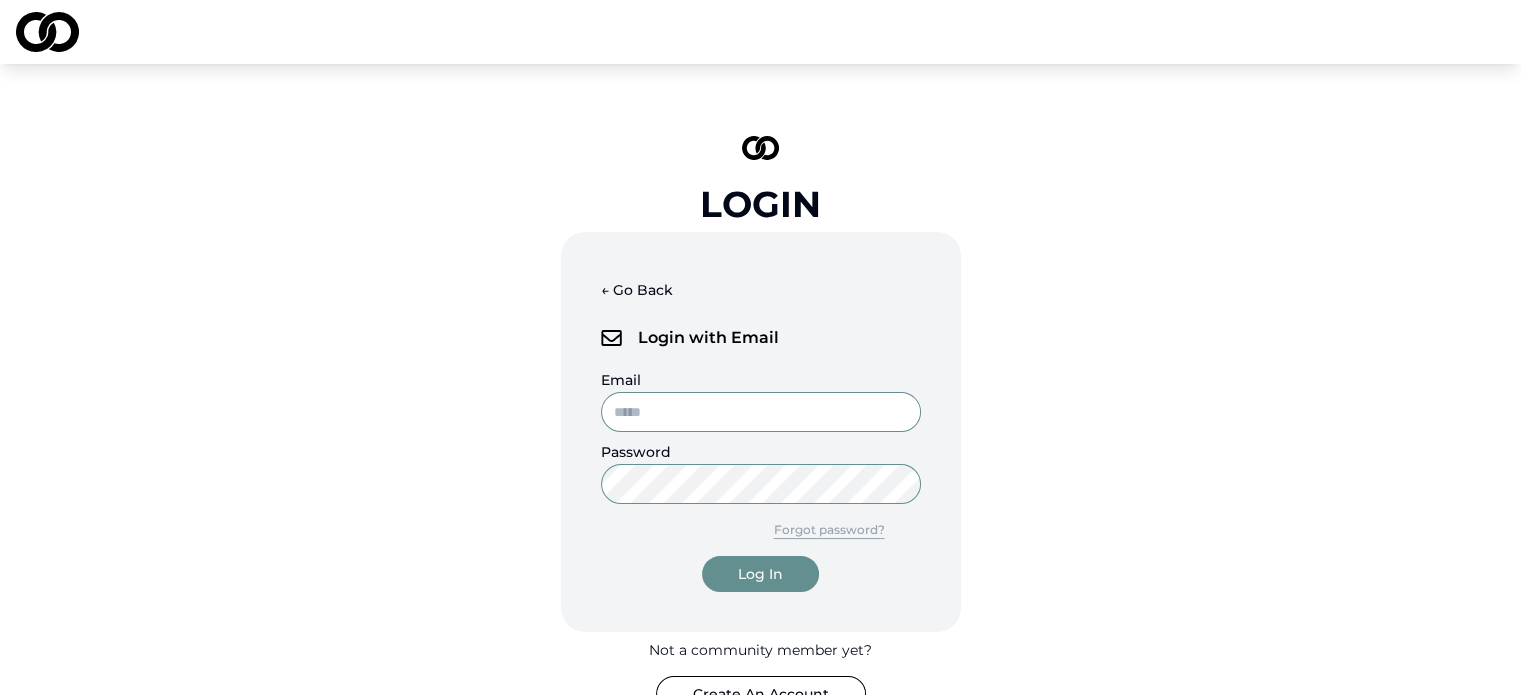 click on "Email" at bounding box center (761, 412) 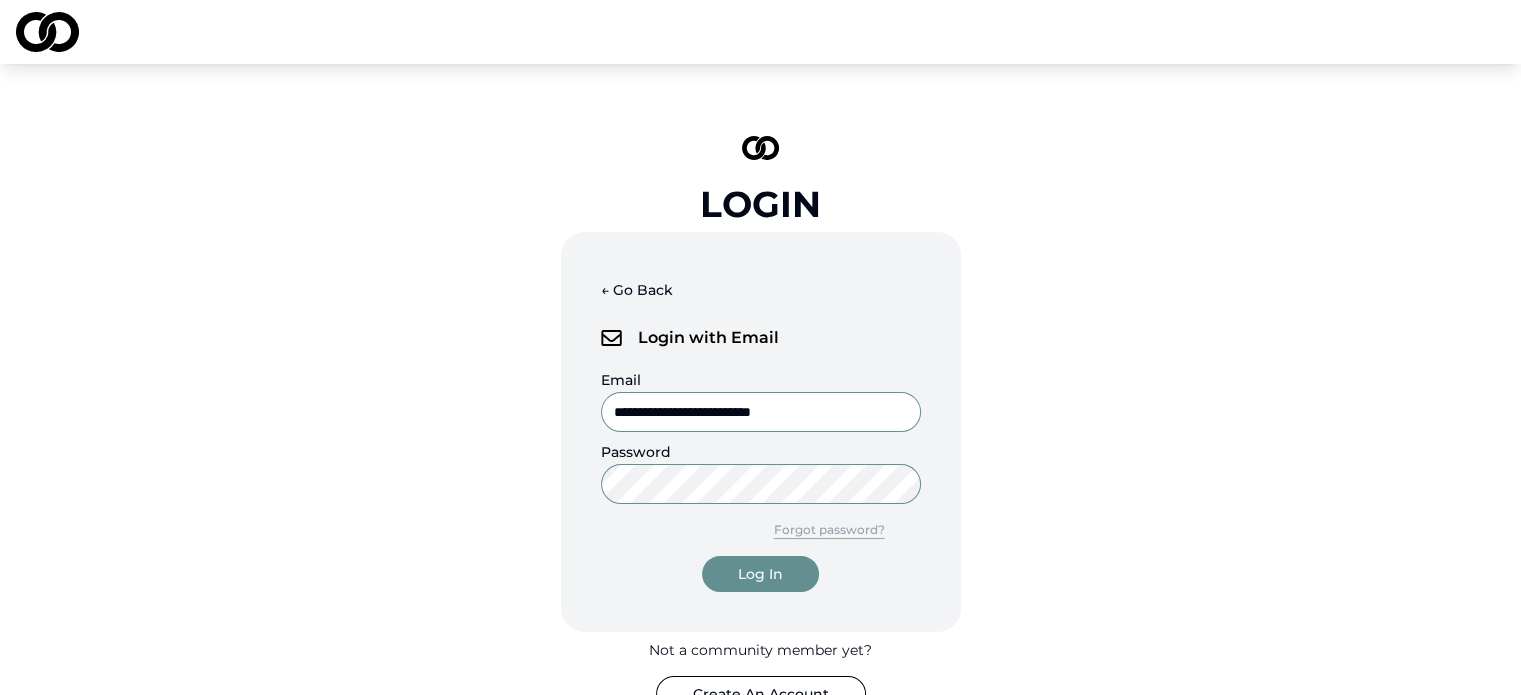 click on "Log In" at bounding box center (760, 574) 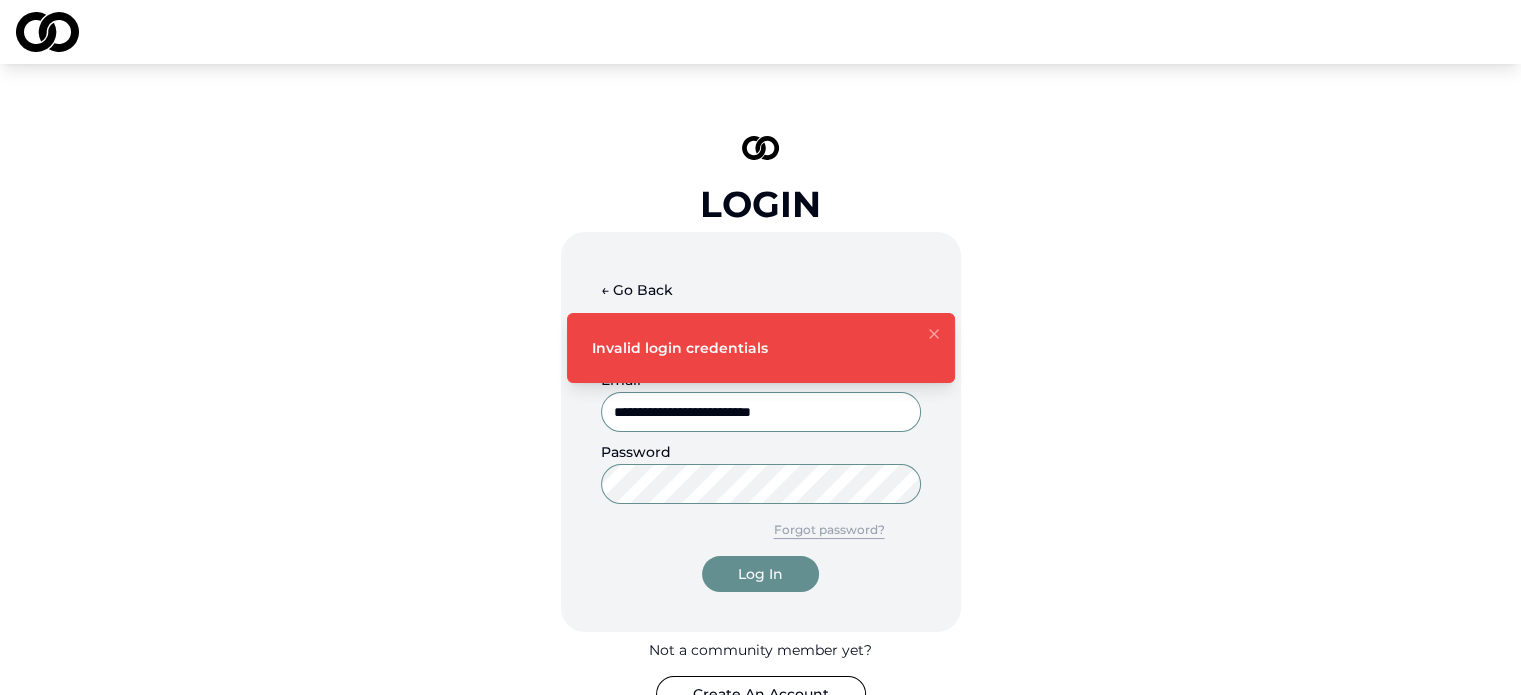 click on "**********" at bounding box center (761, 412) 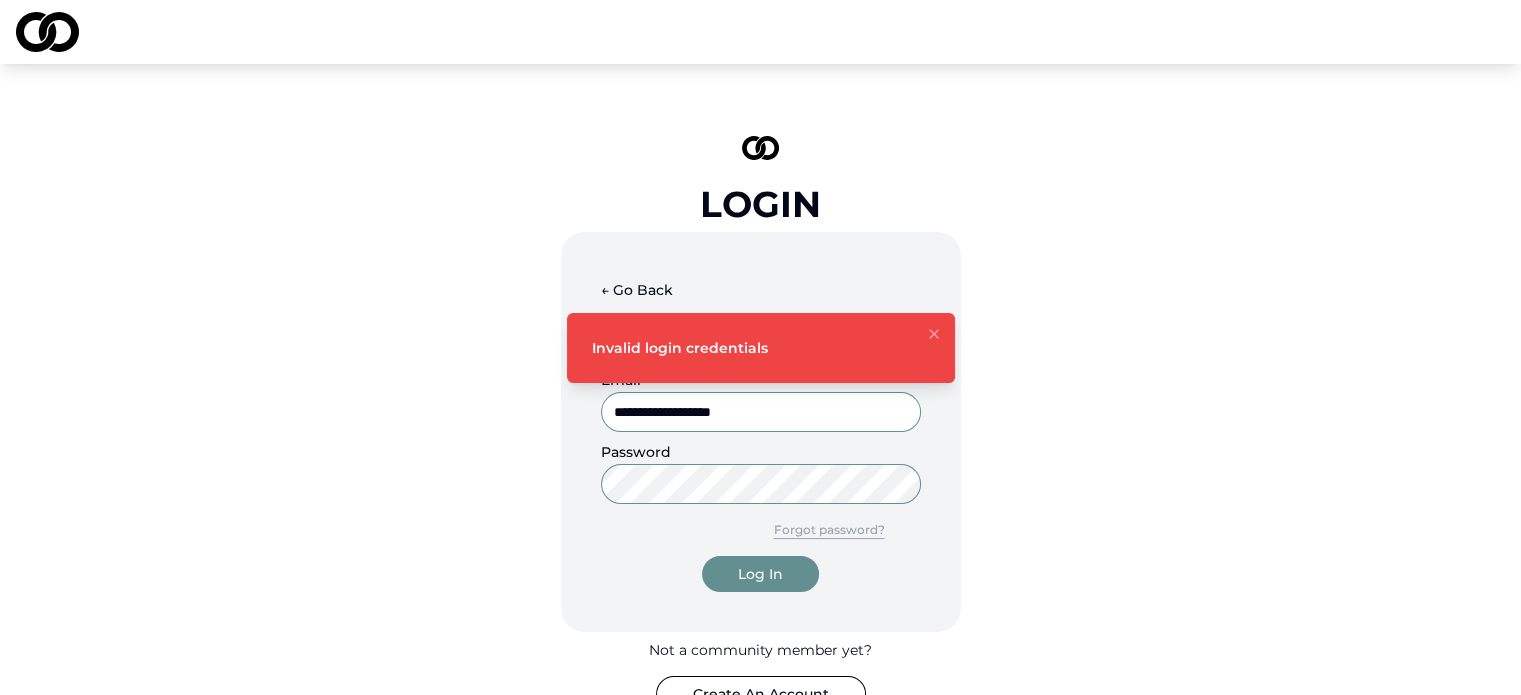 click on "Log In" at bounding box center (760, 574) 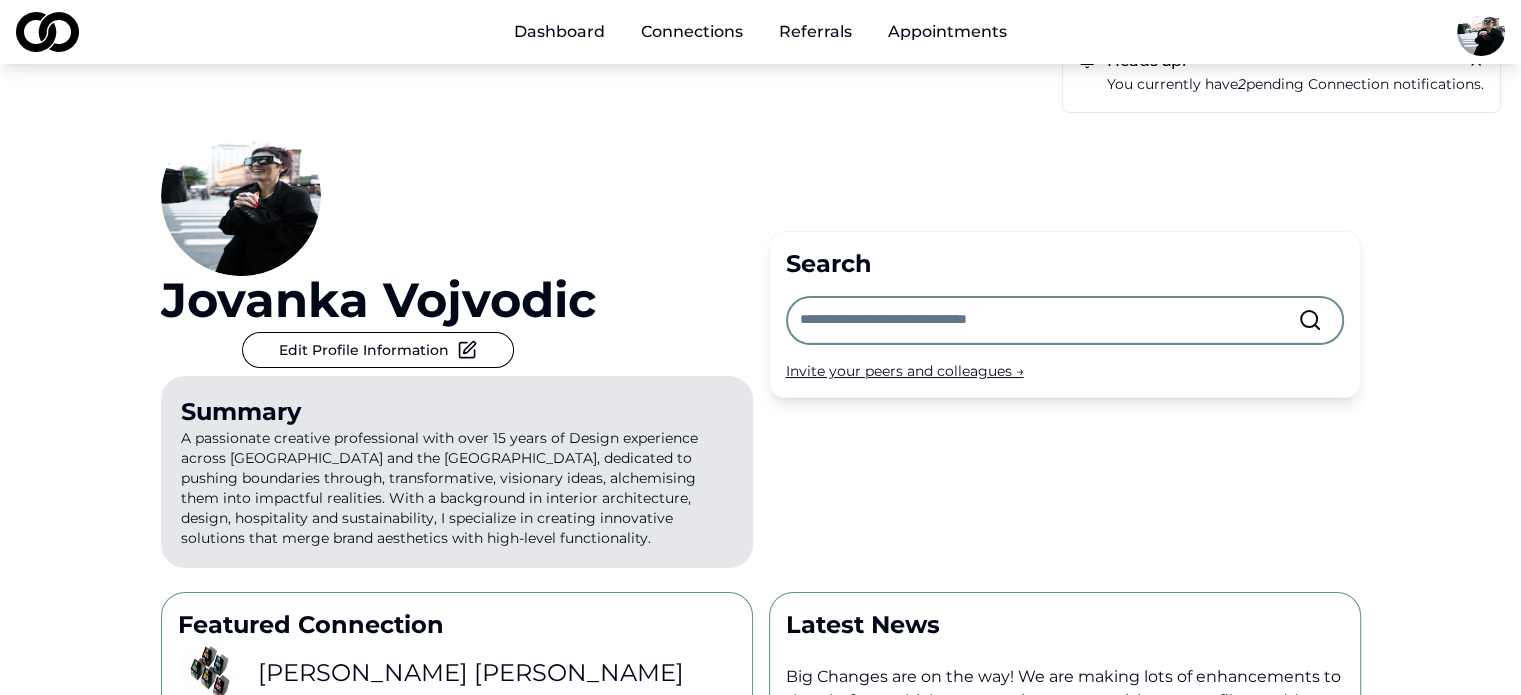 scroll, scrollTop: 0, scrollLeft: 0, axis: both 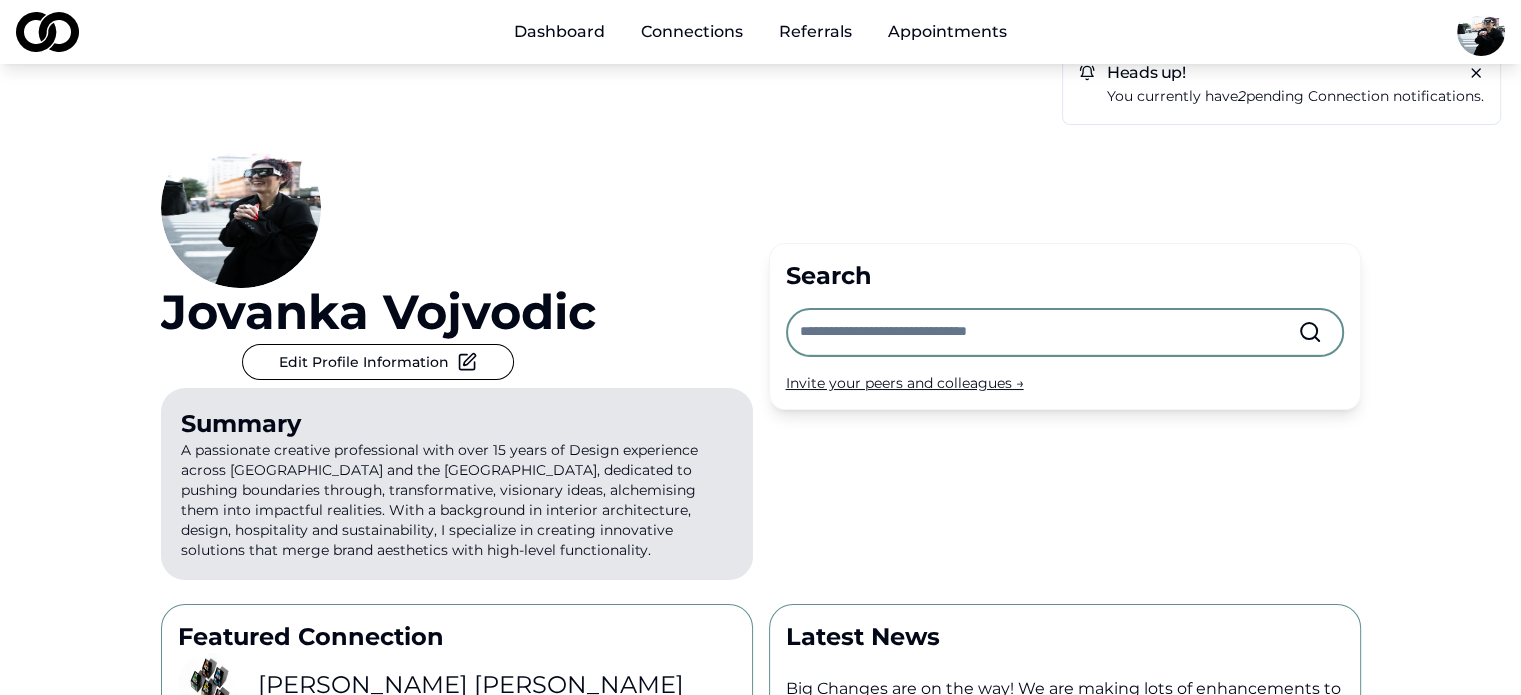 click on "Edit Profile Information" at bounding box center [378, 362] 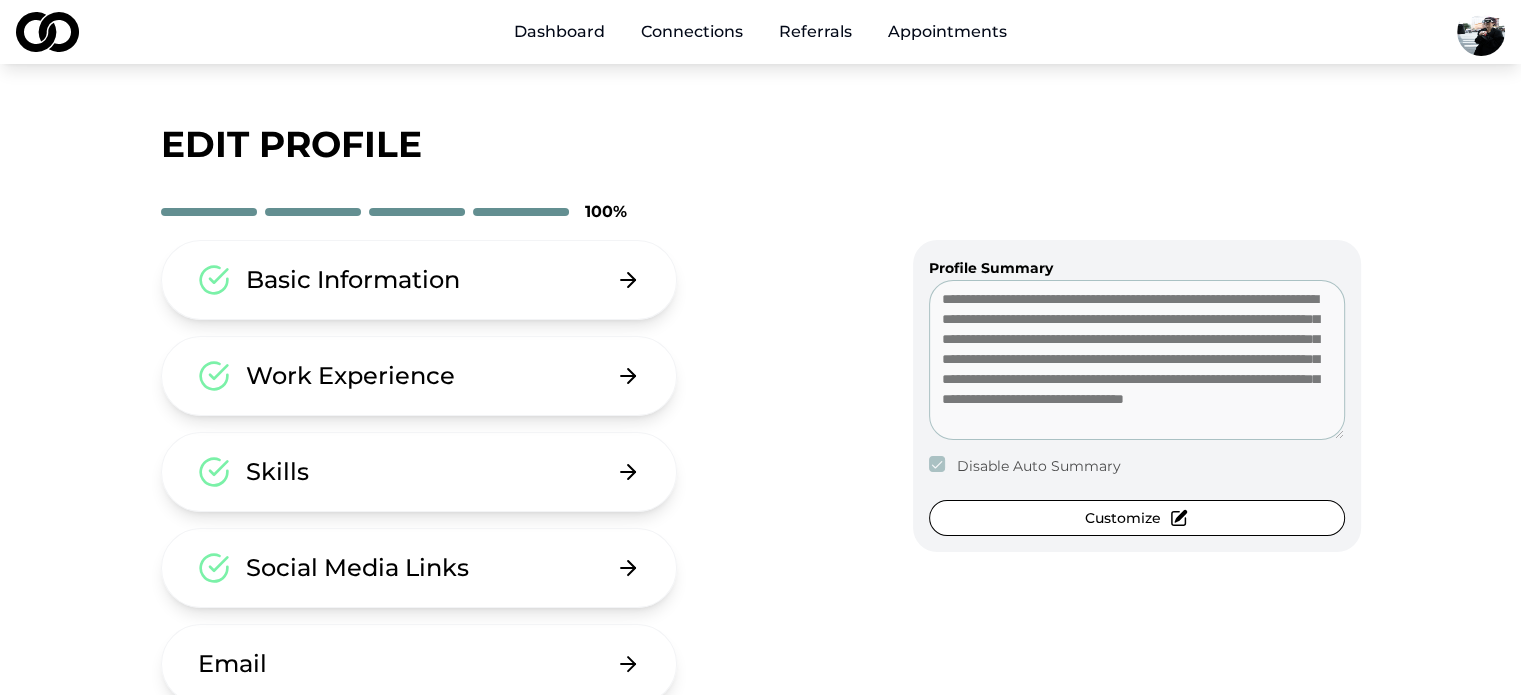 scroll, scrollTop: 37, scrollLeft: 0, axis: vertical 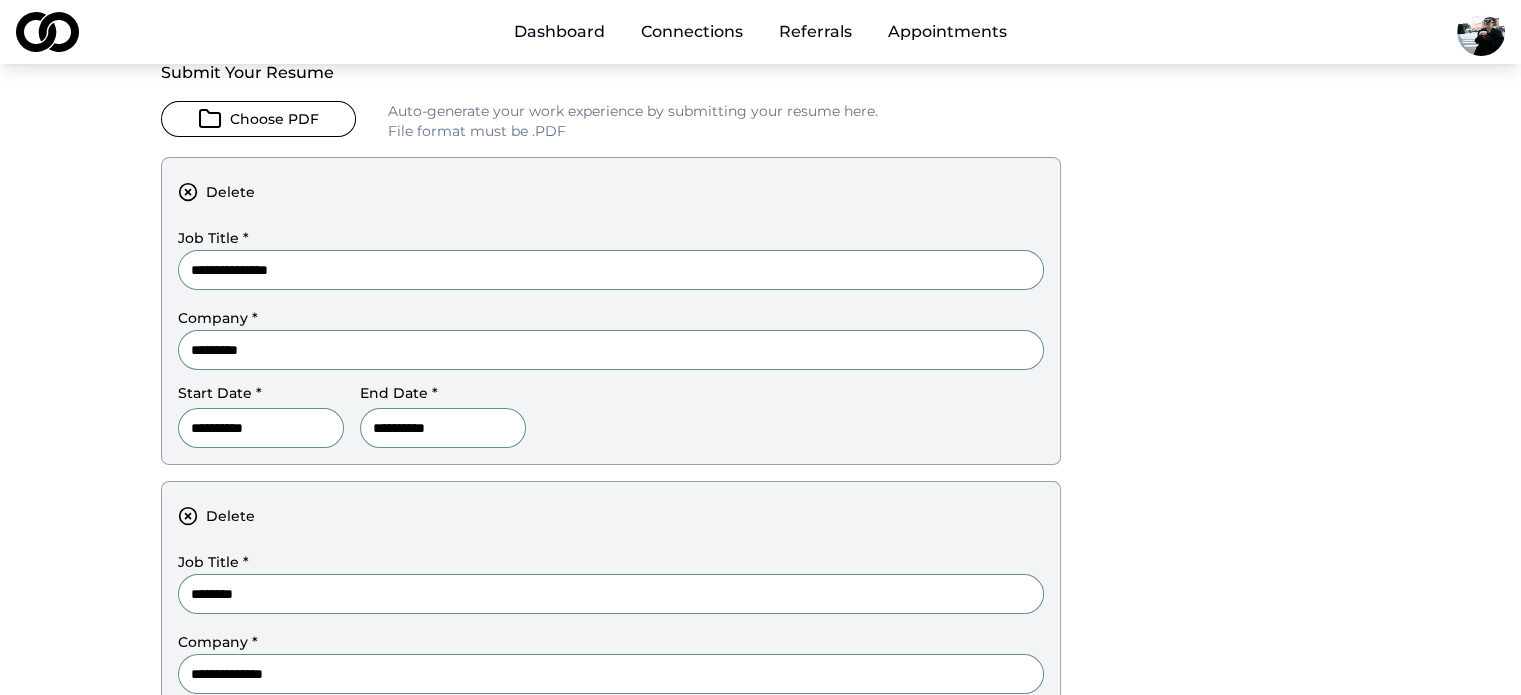 drag, startPoint x: 274, startPoint y: 441, endPoint x: 76, endPoint y: 436, distance: 198.06313 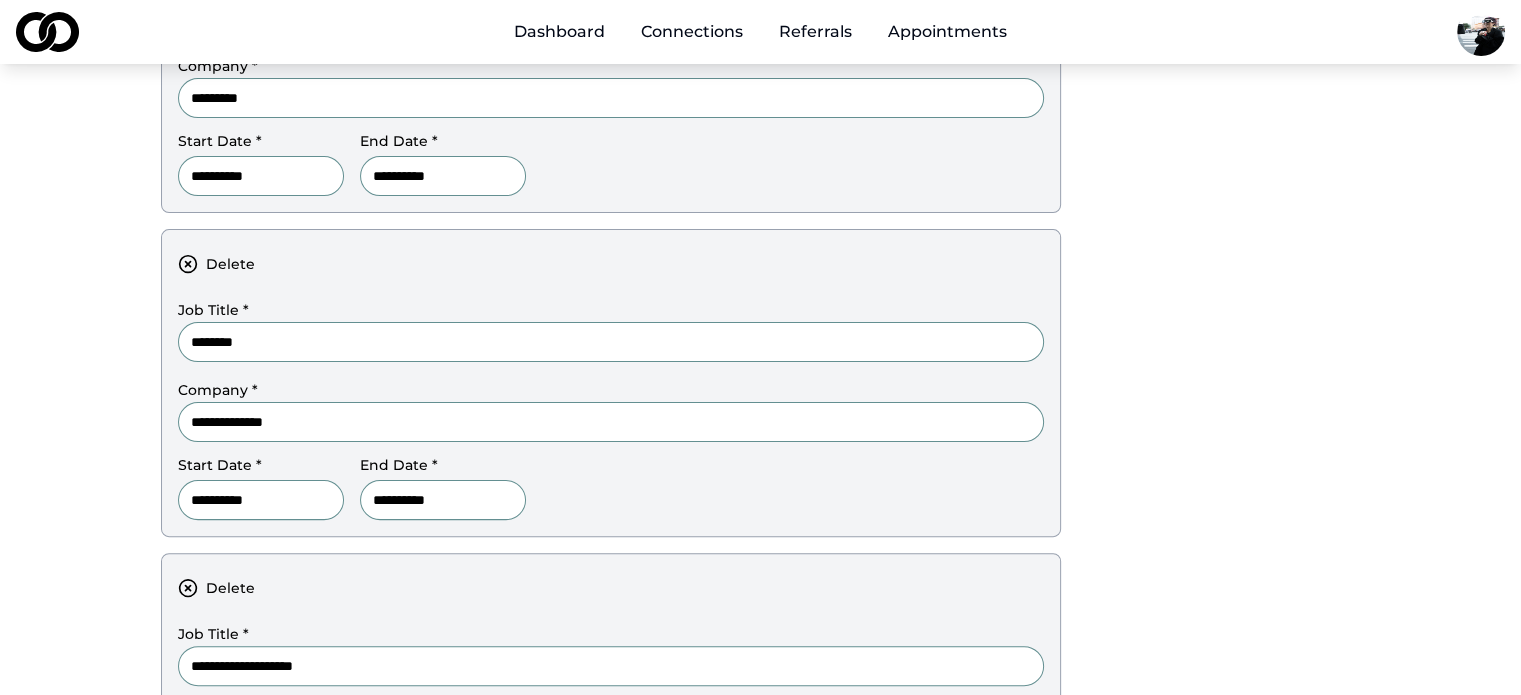 scroll, scrollTop: 464, scrollLeft: 0, axis: vertical 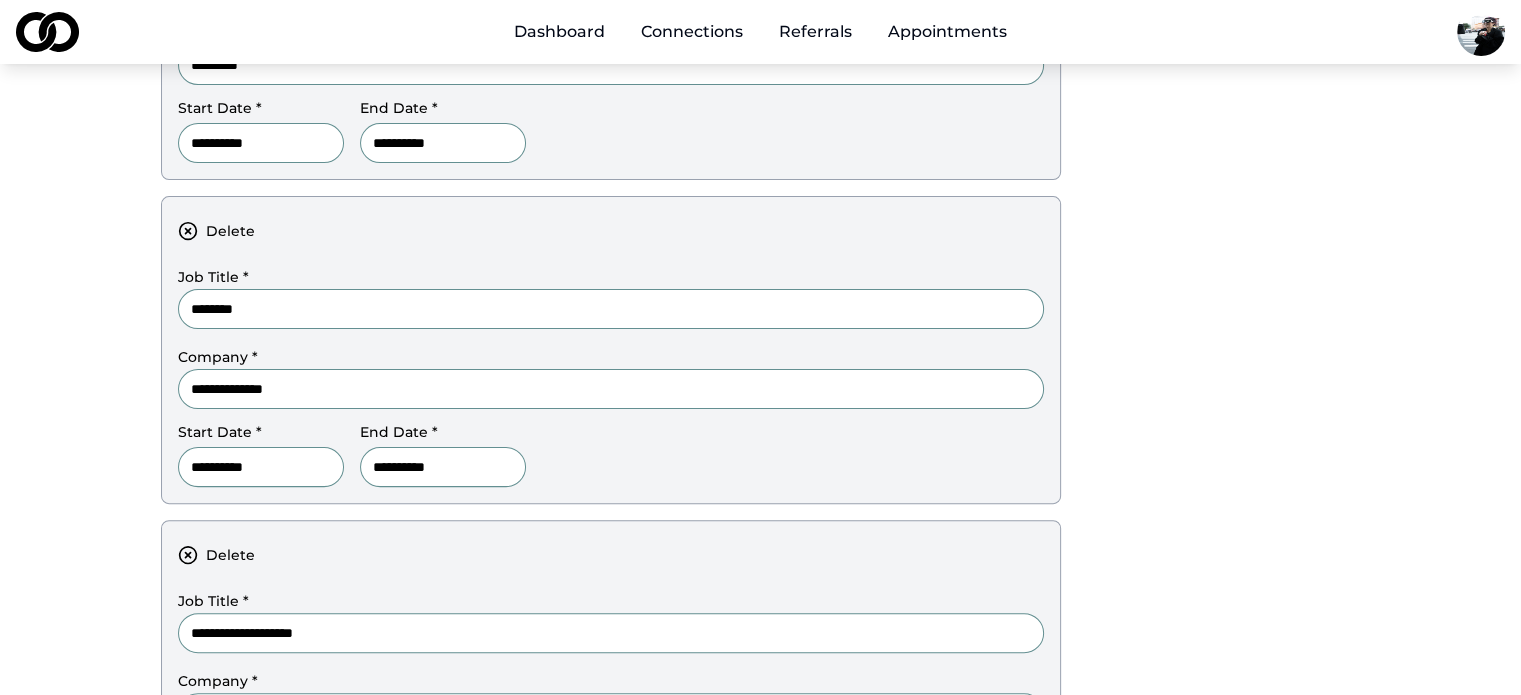 type on "**********" 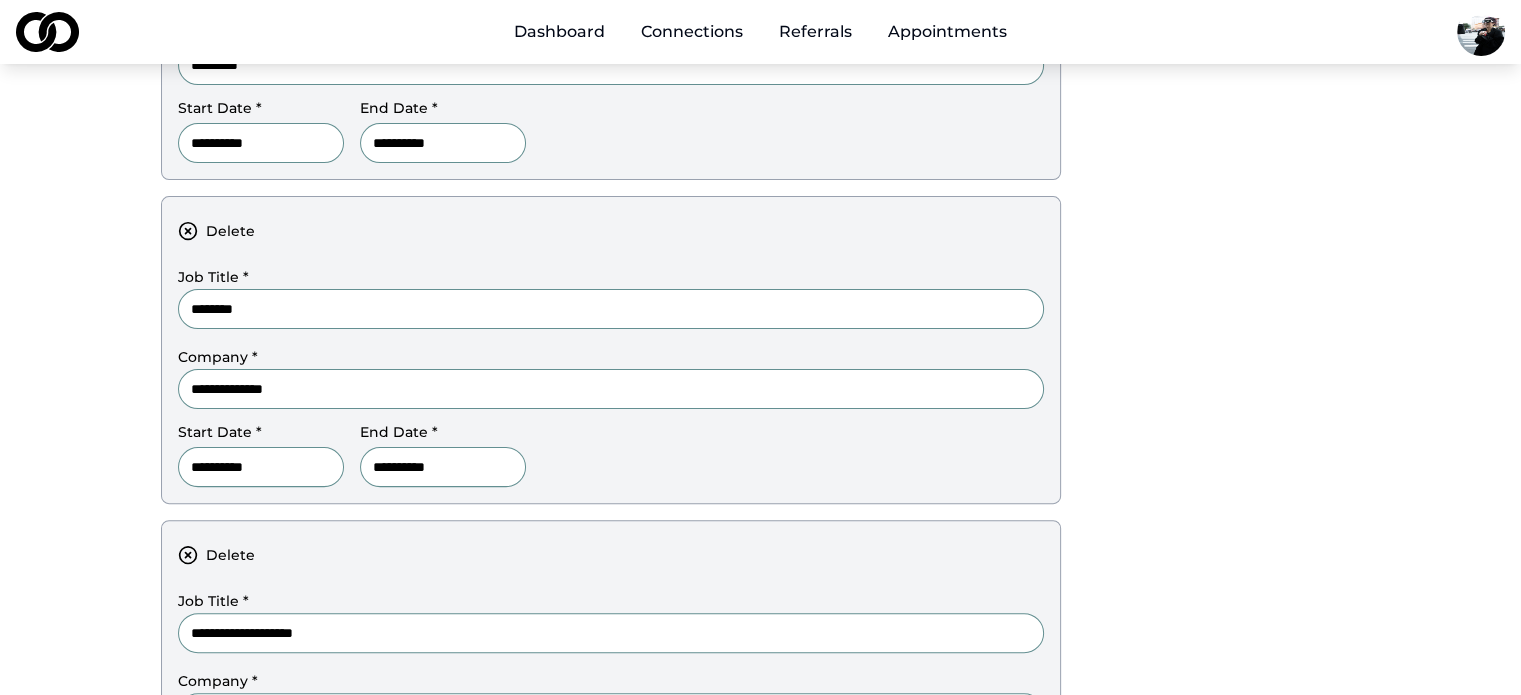 type on "**********" 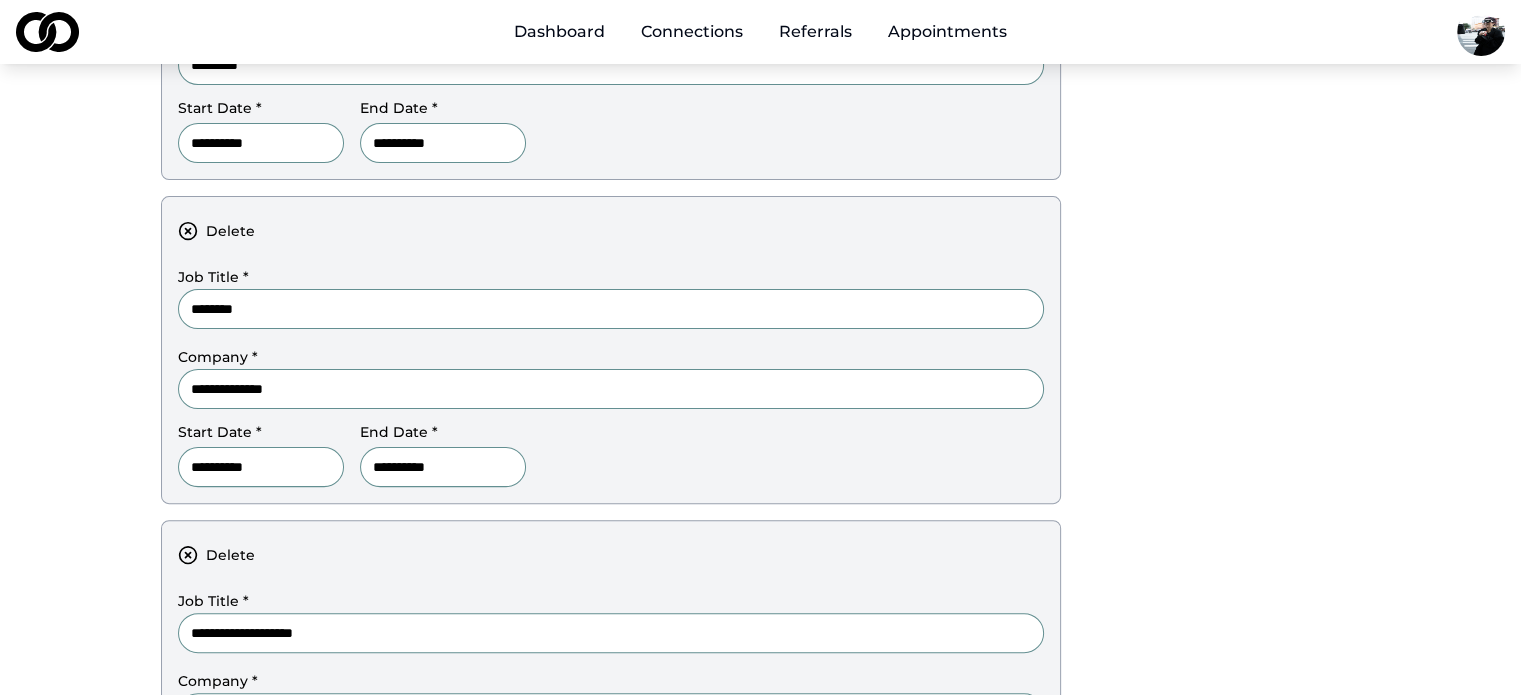 click on "**********" at bounding box center (443, 467) 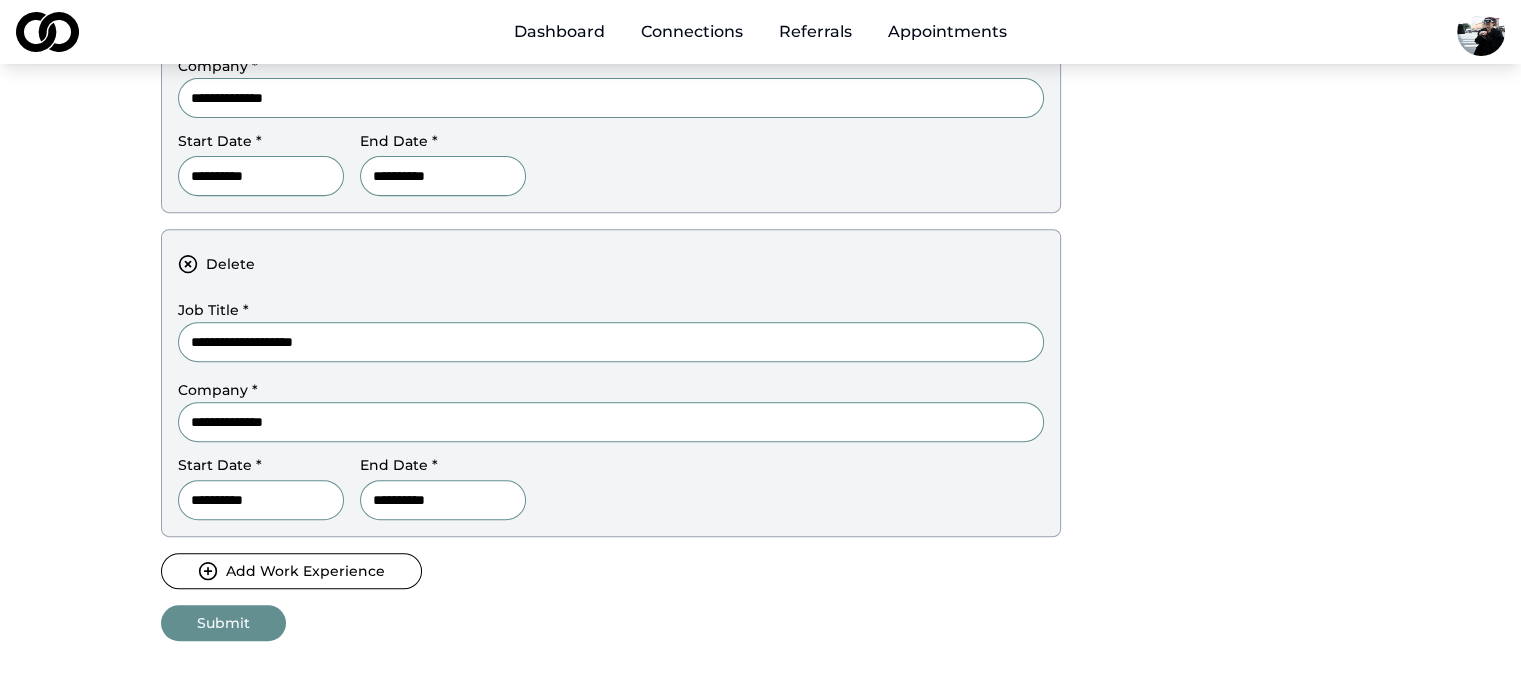 scroll, scrollTop: 767, scrollLeft: 0, axis: vertical 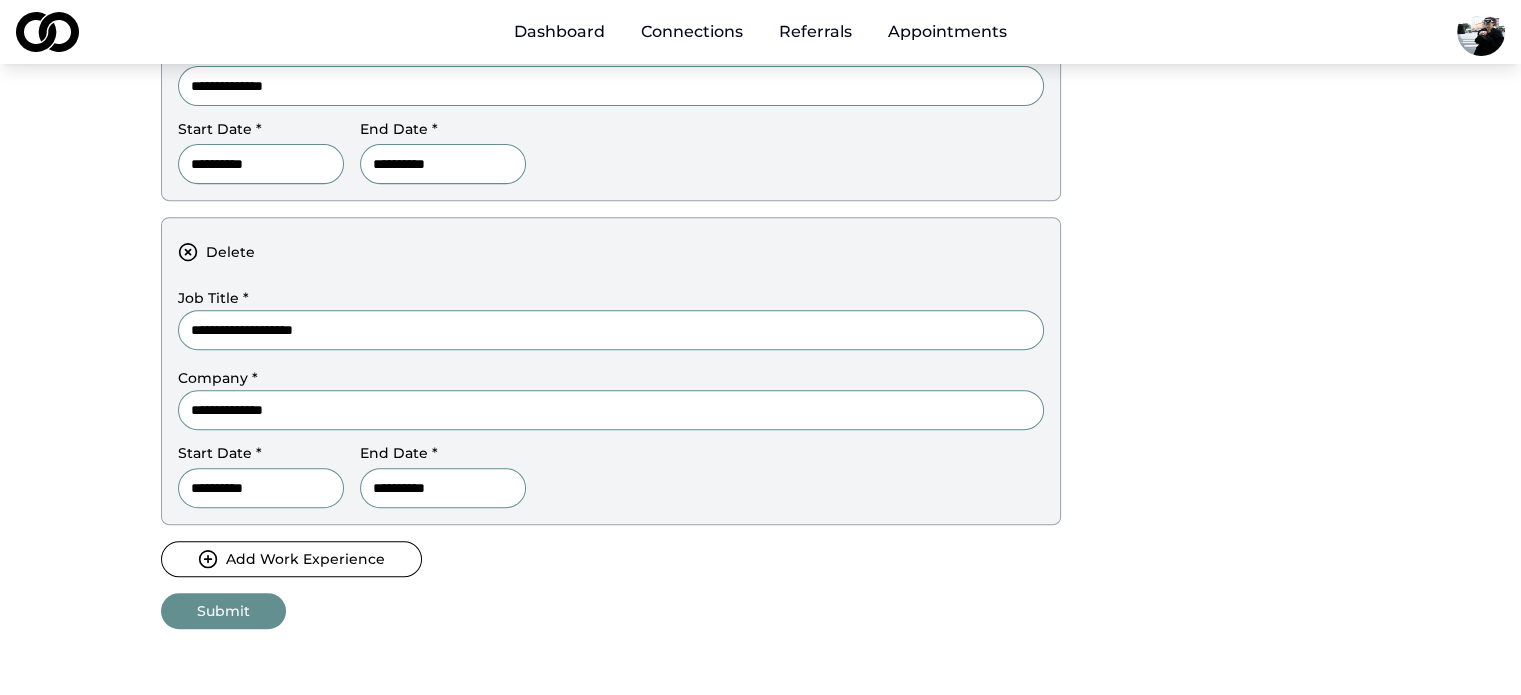 type on "**********" 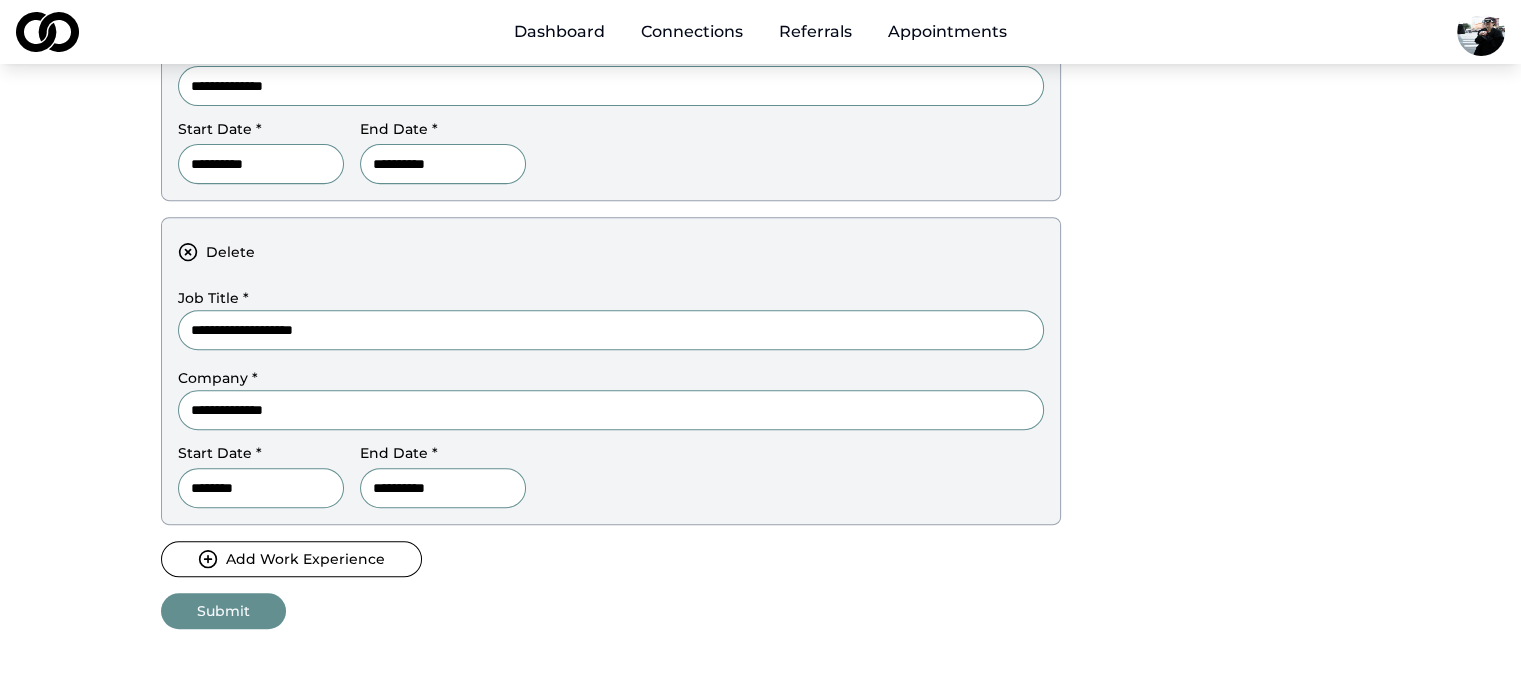 type on "********" 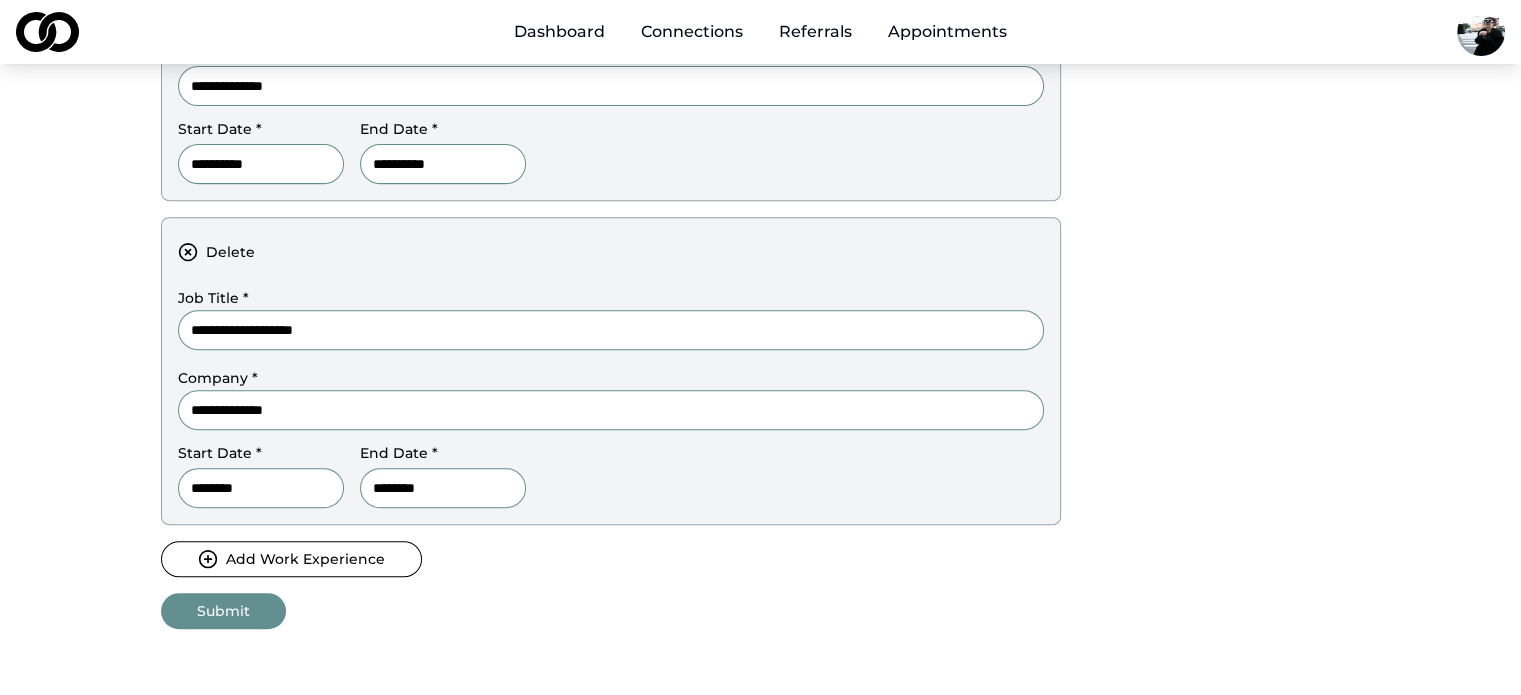 click on "********" at bounding box center (443, 488) 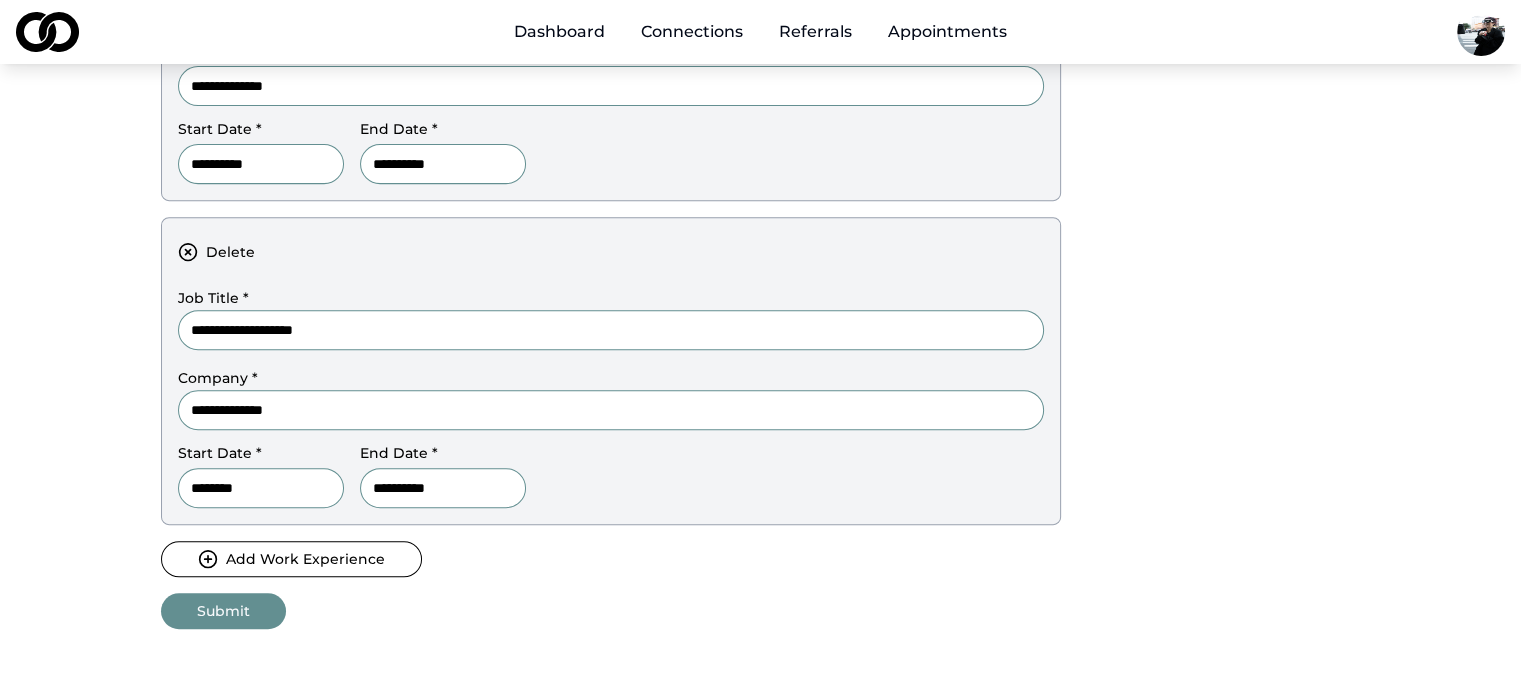 type on "**********" 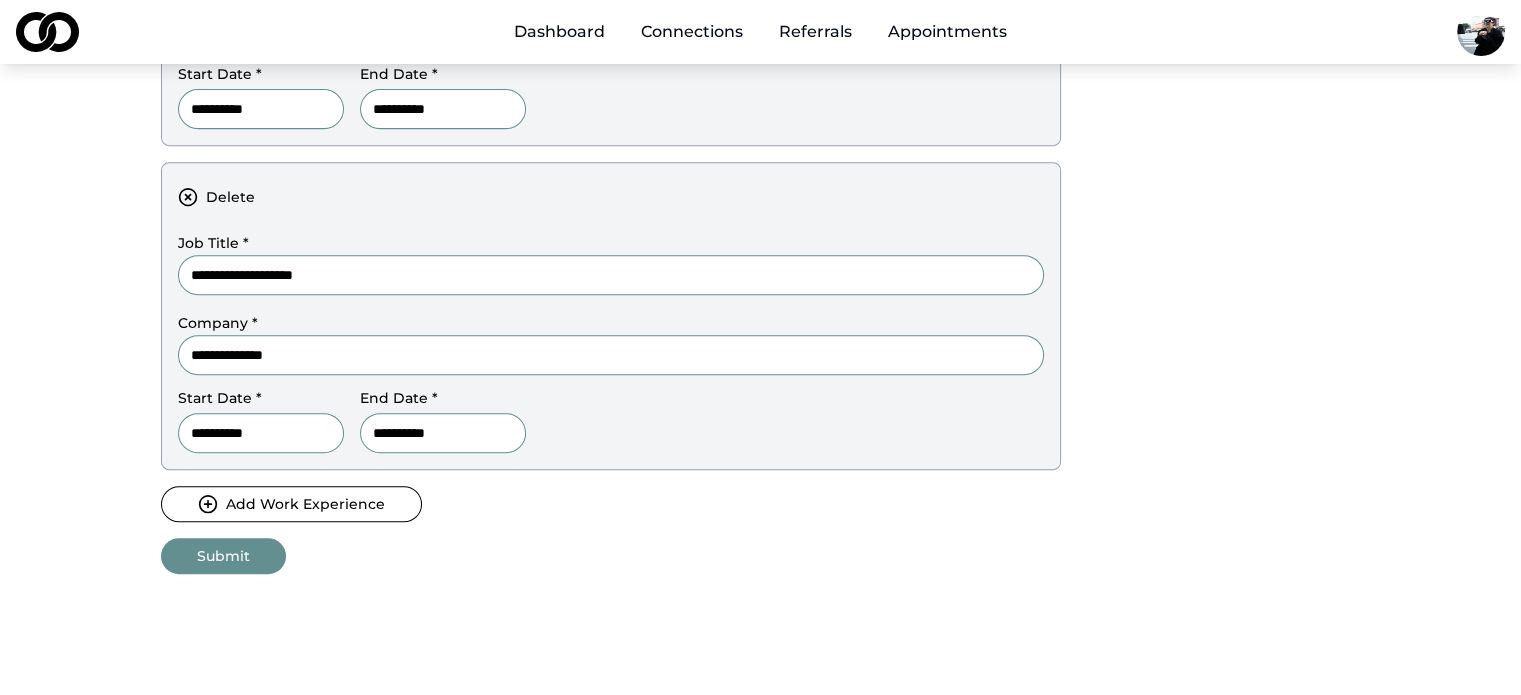 scroll, scrollTop: 840, scrollLeft: 0, axis: vertical 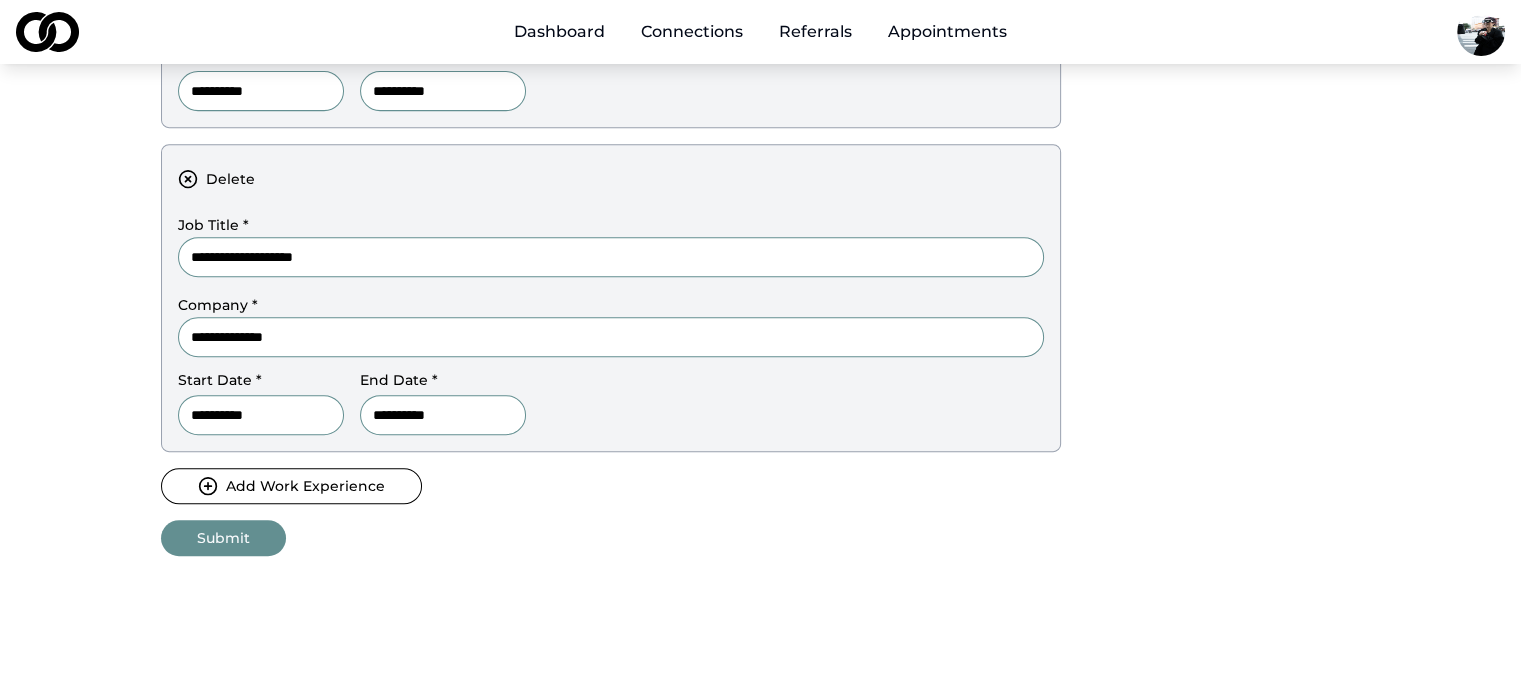 type on "**********" 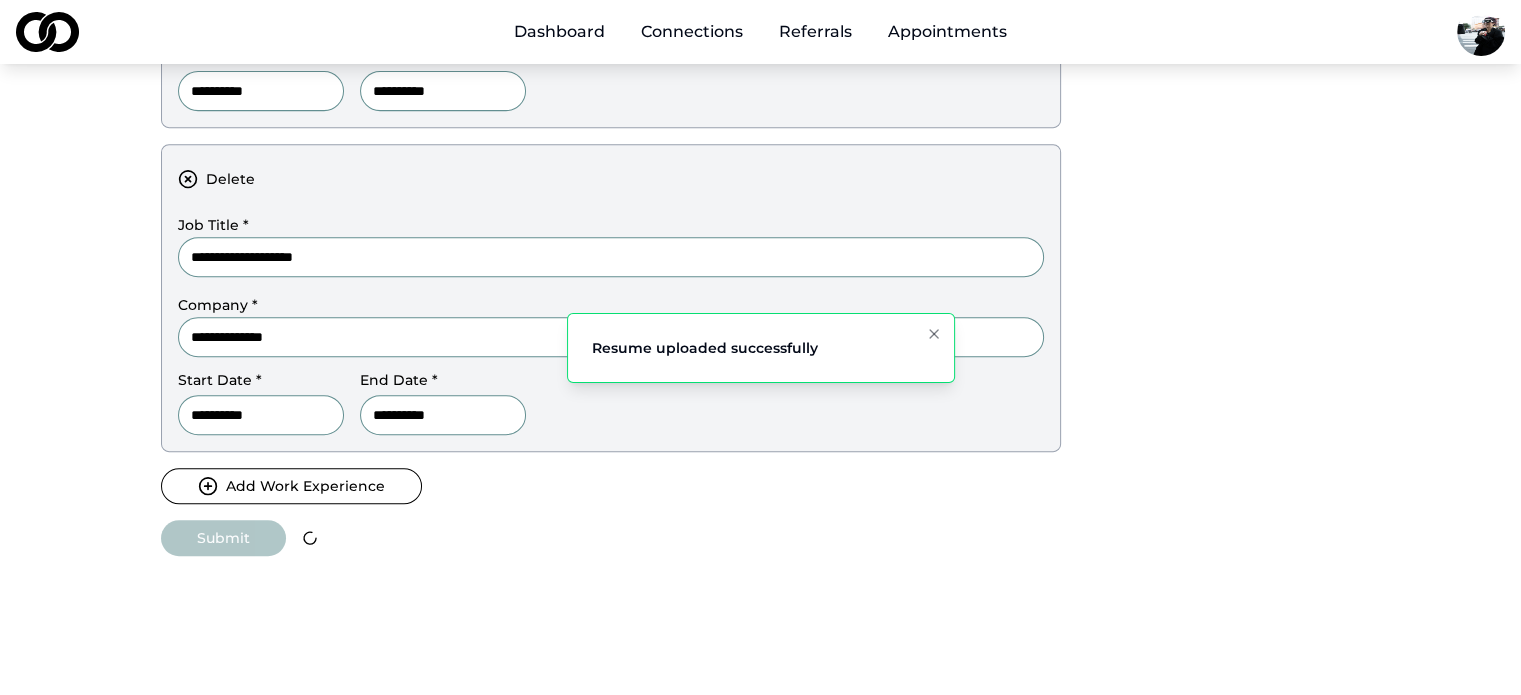 scroll, scrollTop: 0, scrollLeft: 0, axis: both 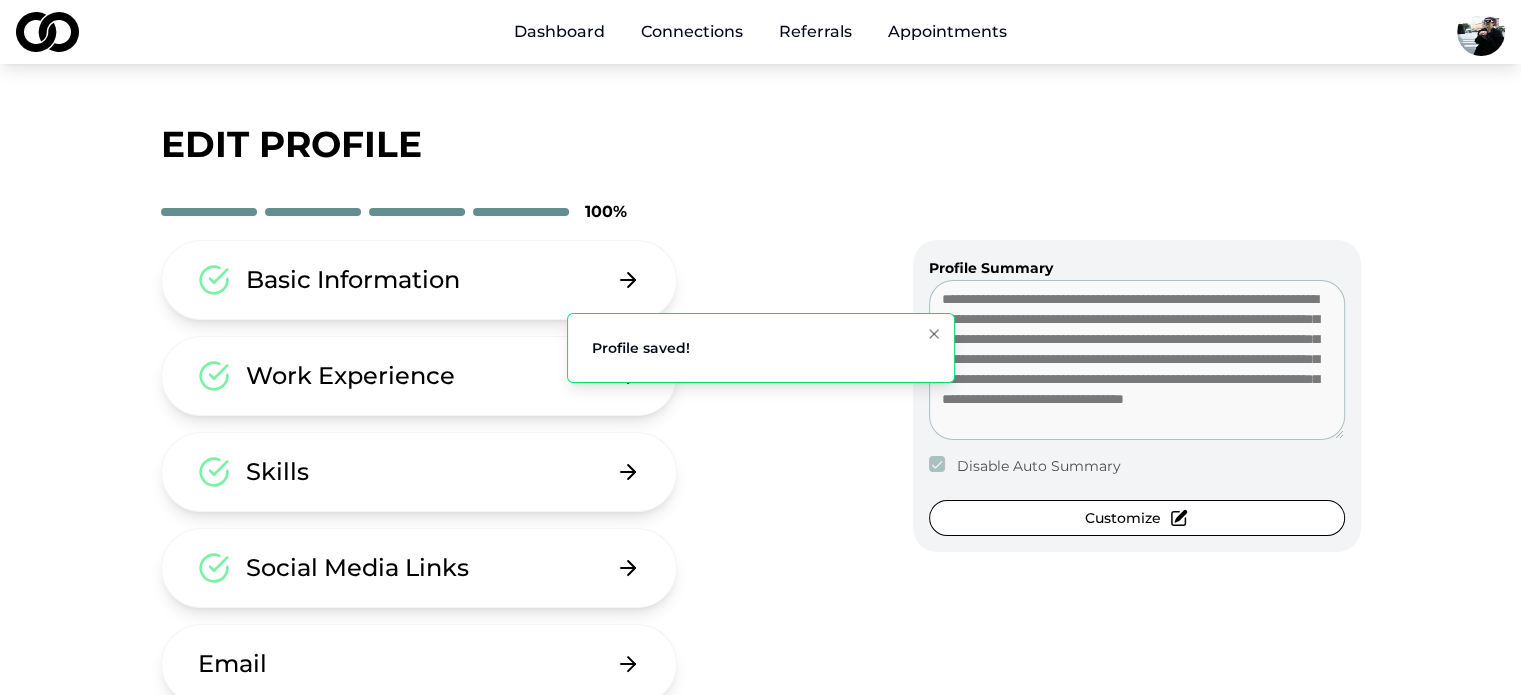 click on "Skills" at bounding box center [419, 472] 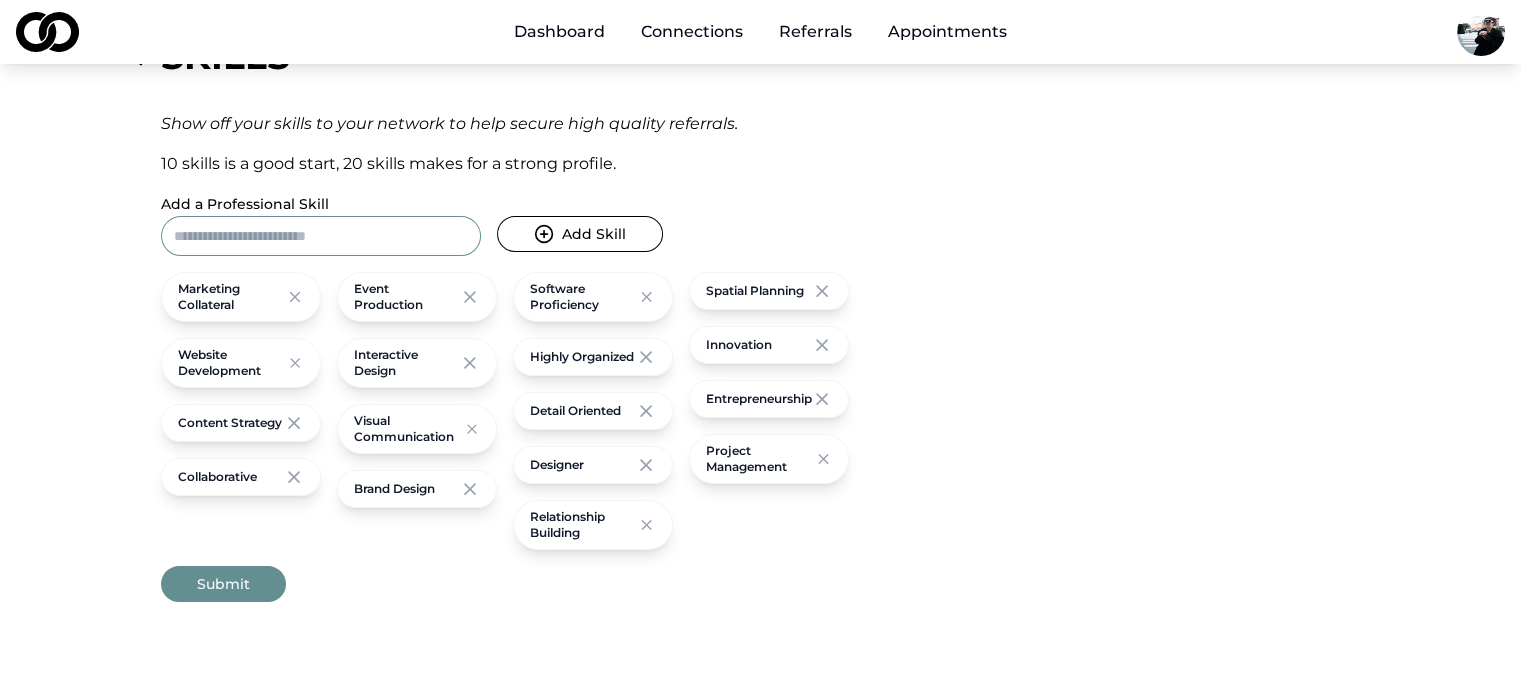 scroll, scrollTop: 0, scrollLeft: 0, axis: both 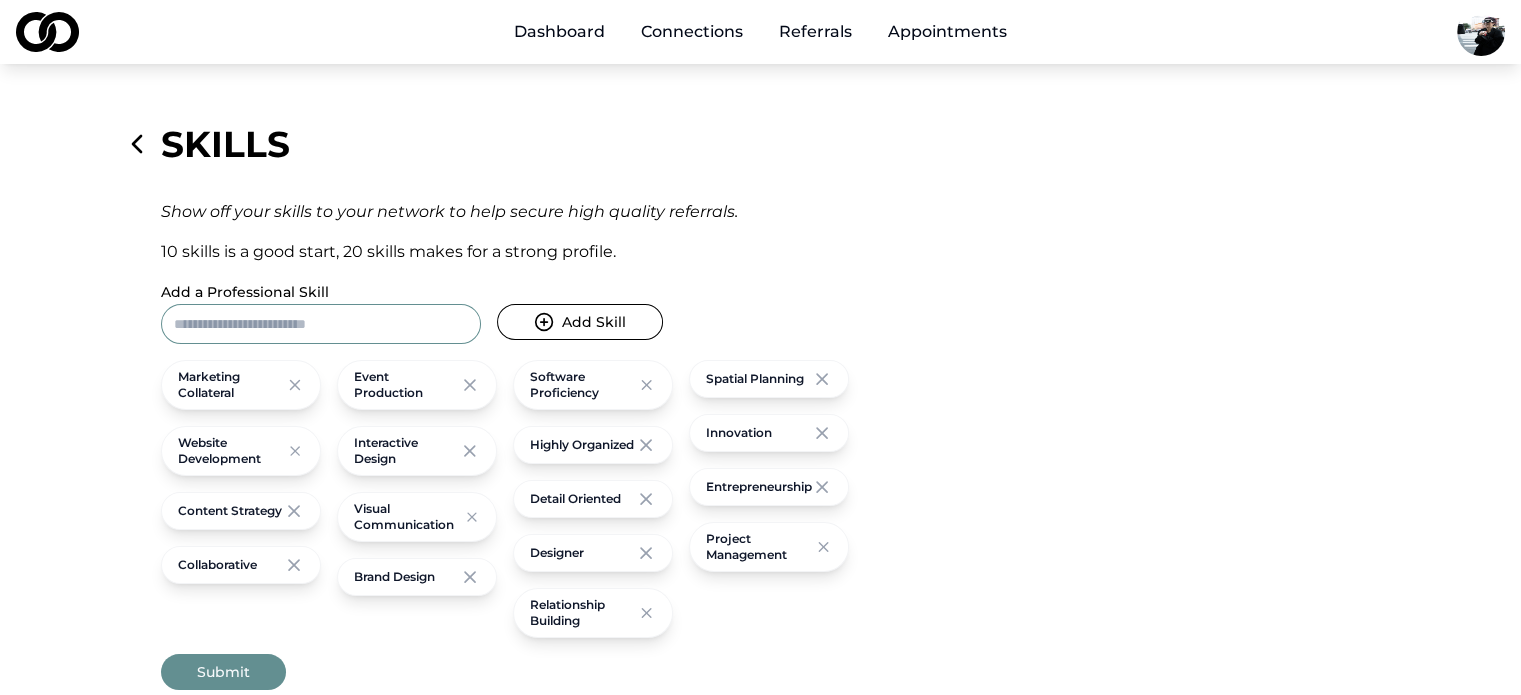 click 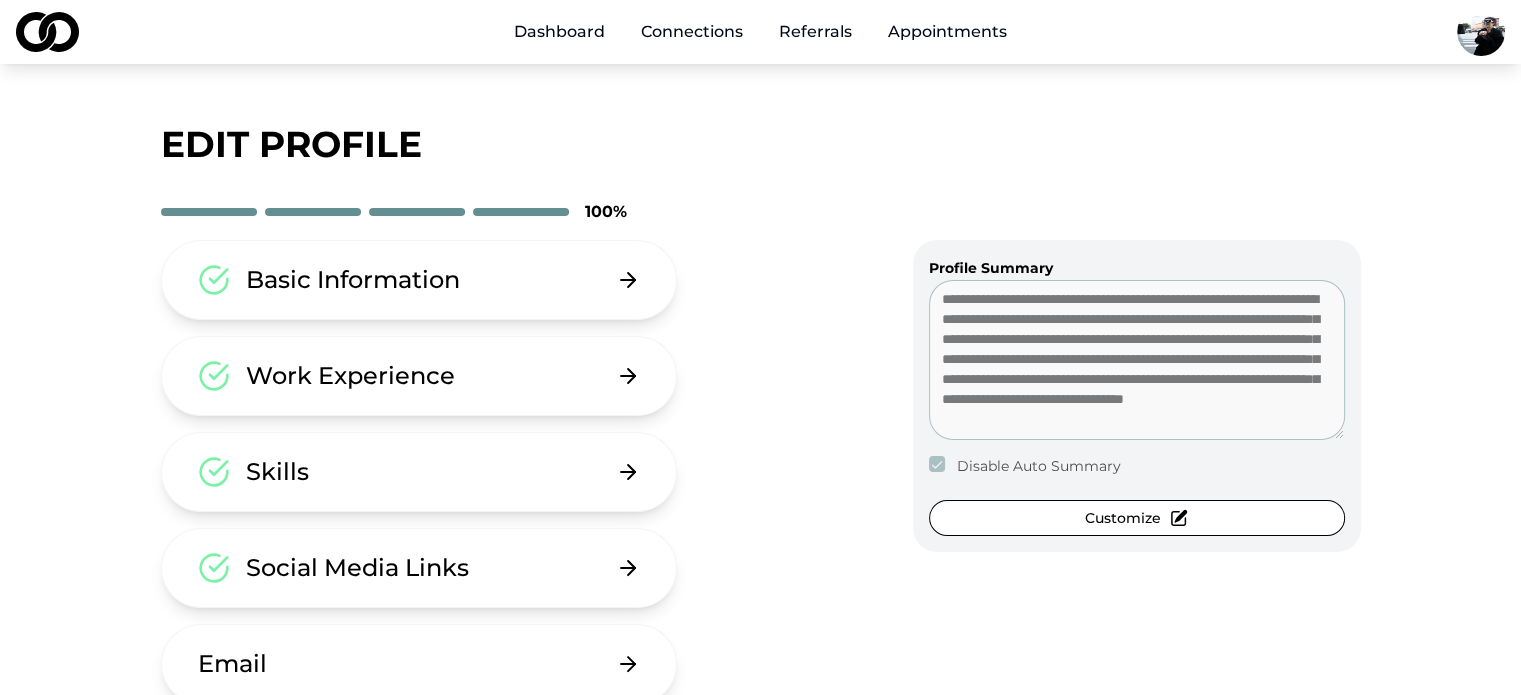 click on "Social Media Links" at bounding box center [357, 568] 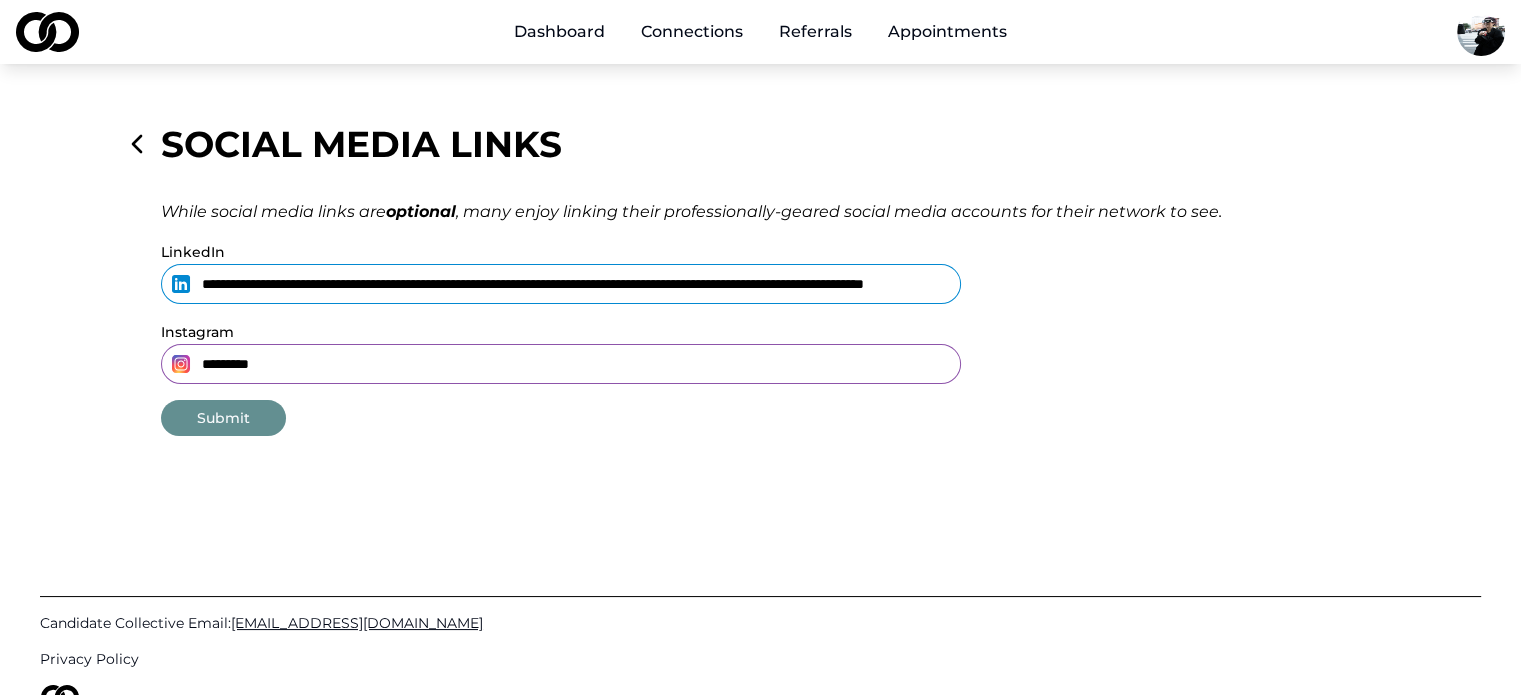 click on "*********" at bounding box center [561, 364] 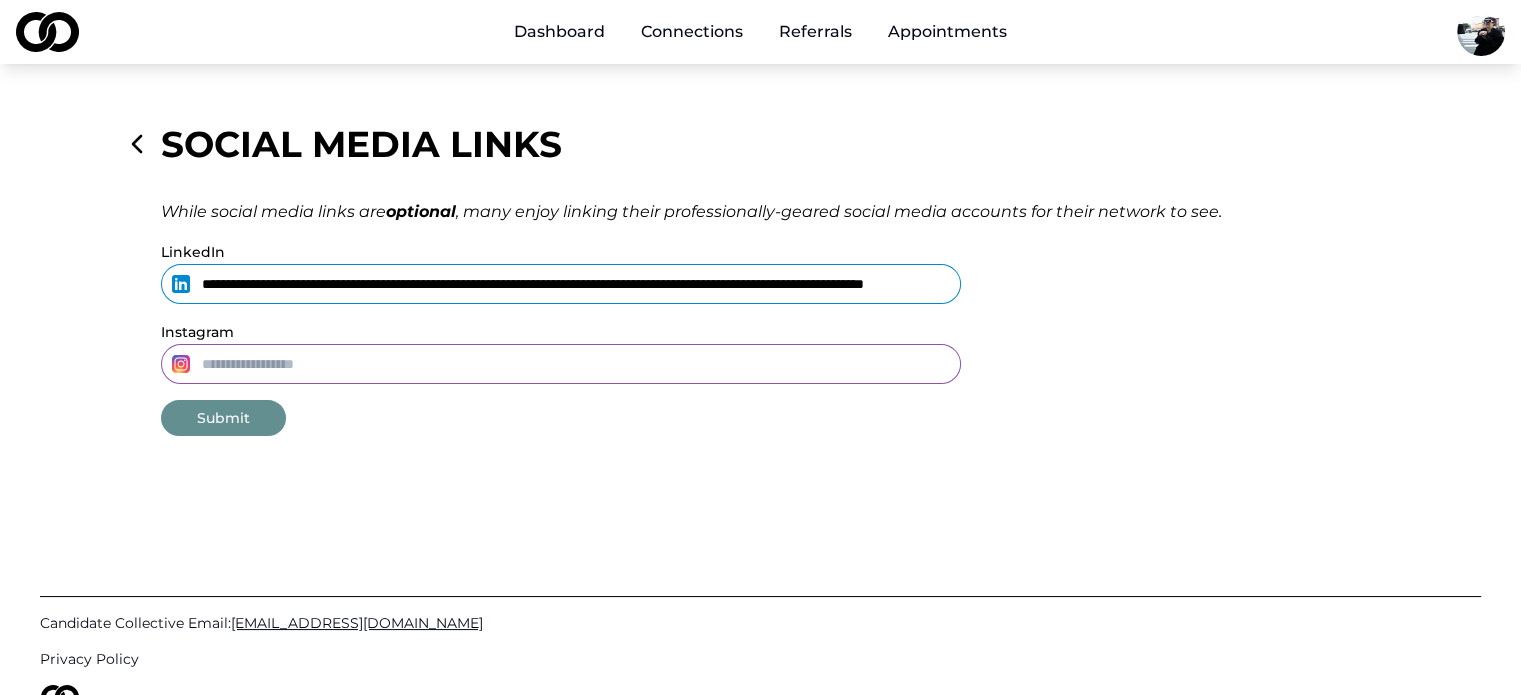 type 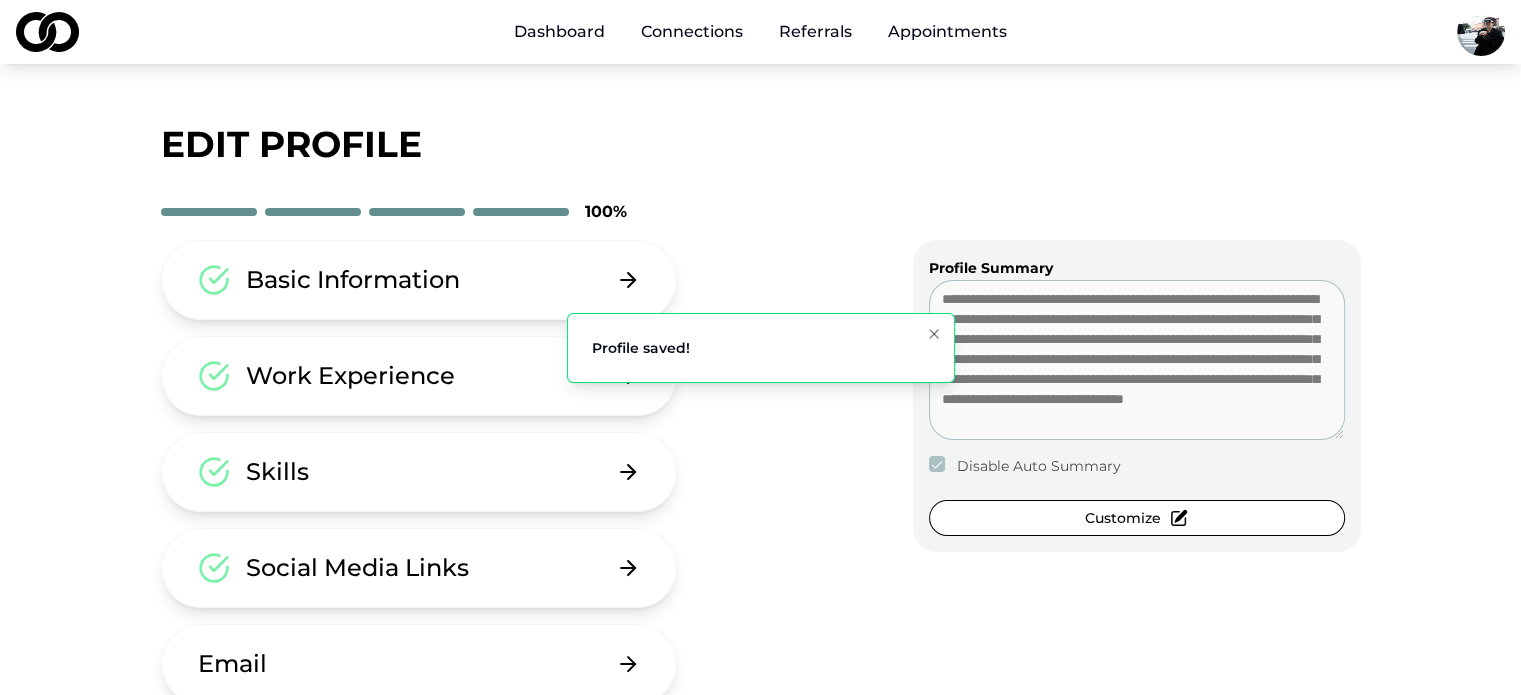 click on "Basic Information" at bounding box center [353, 280] 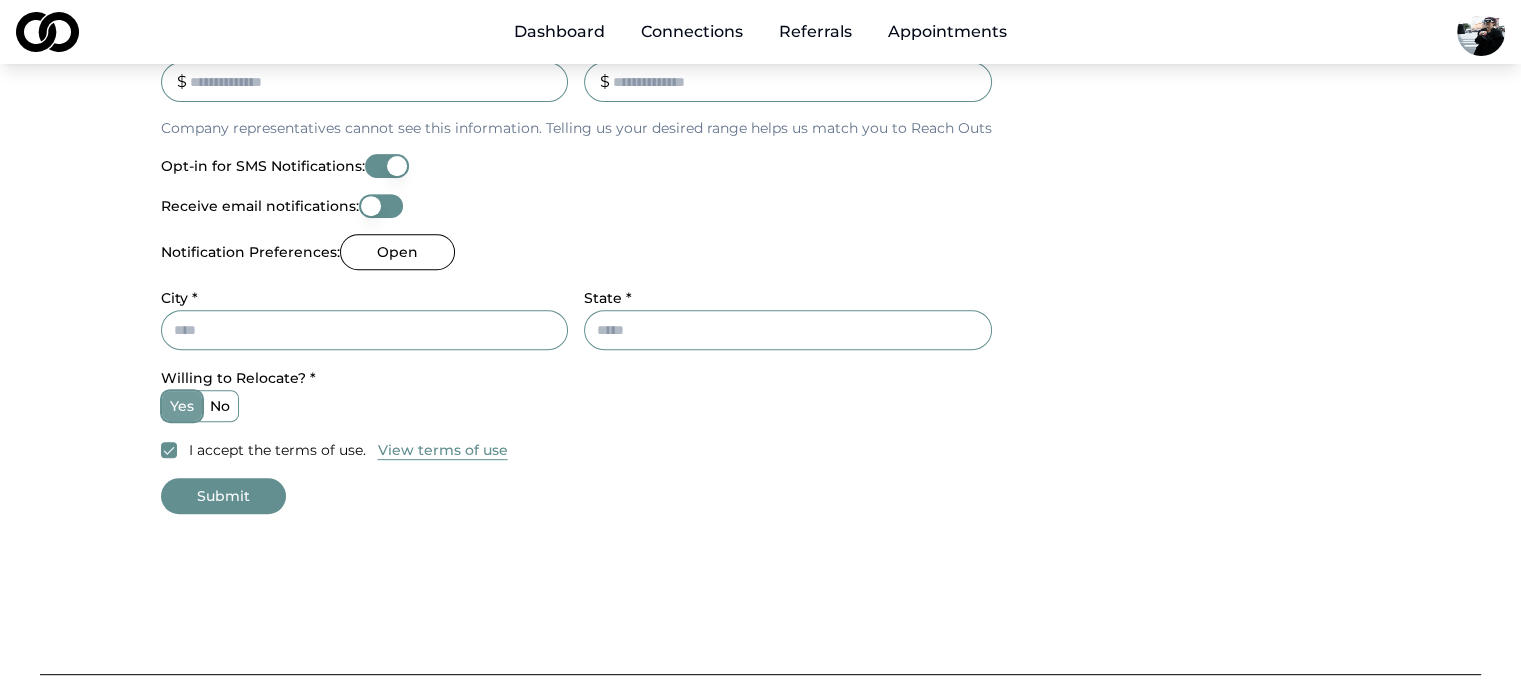 scroll, scrollTop: 791, scrollLeft: 0, axis: vertical 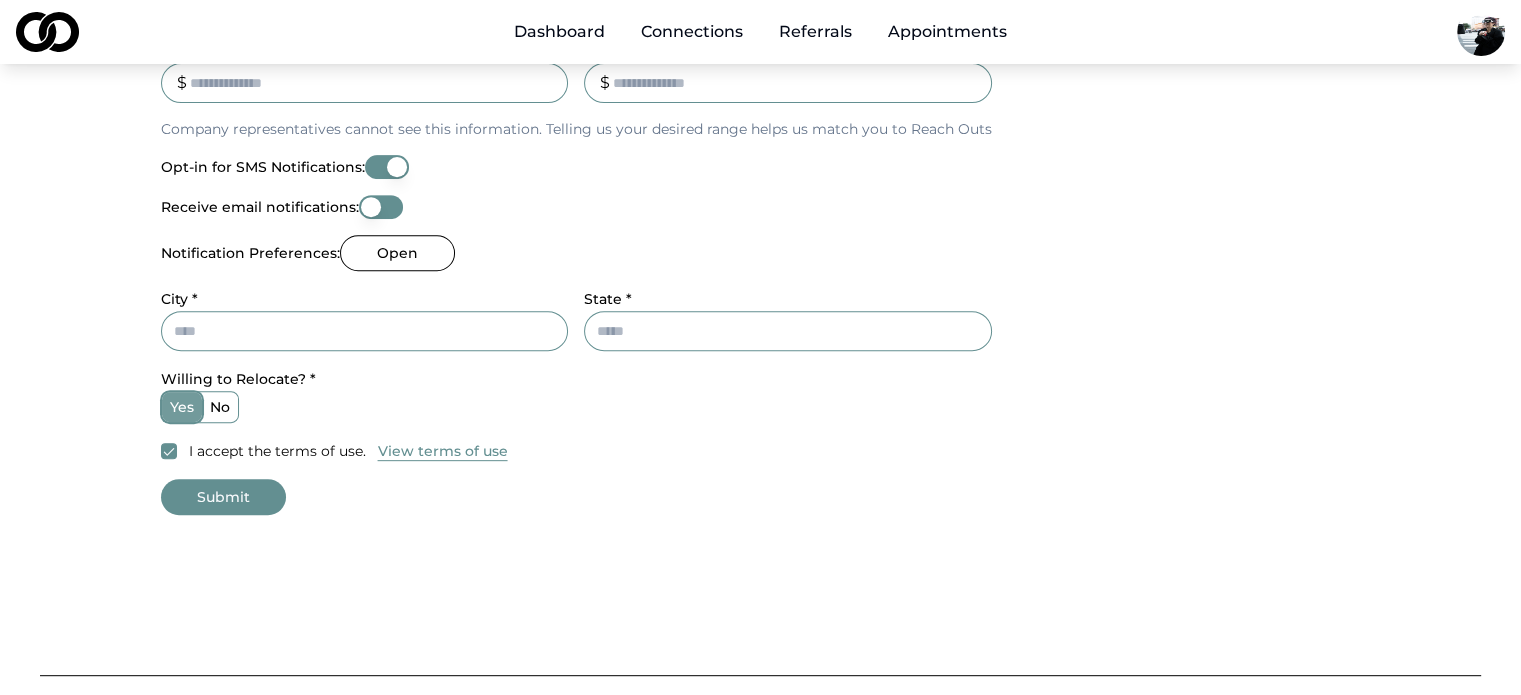 click on "City *" at bounding box center [365, 331] 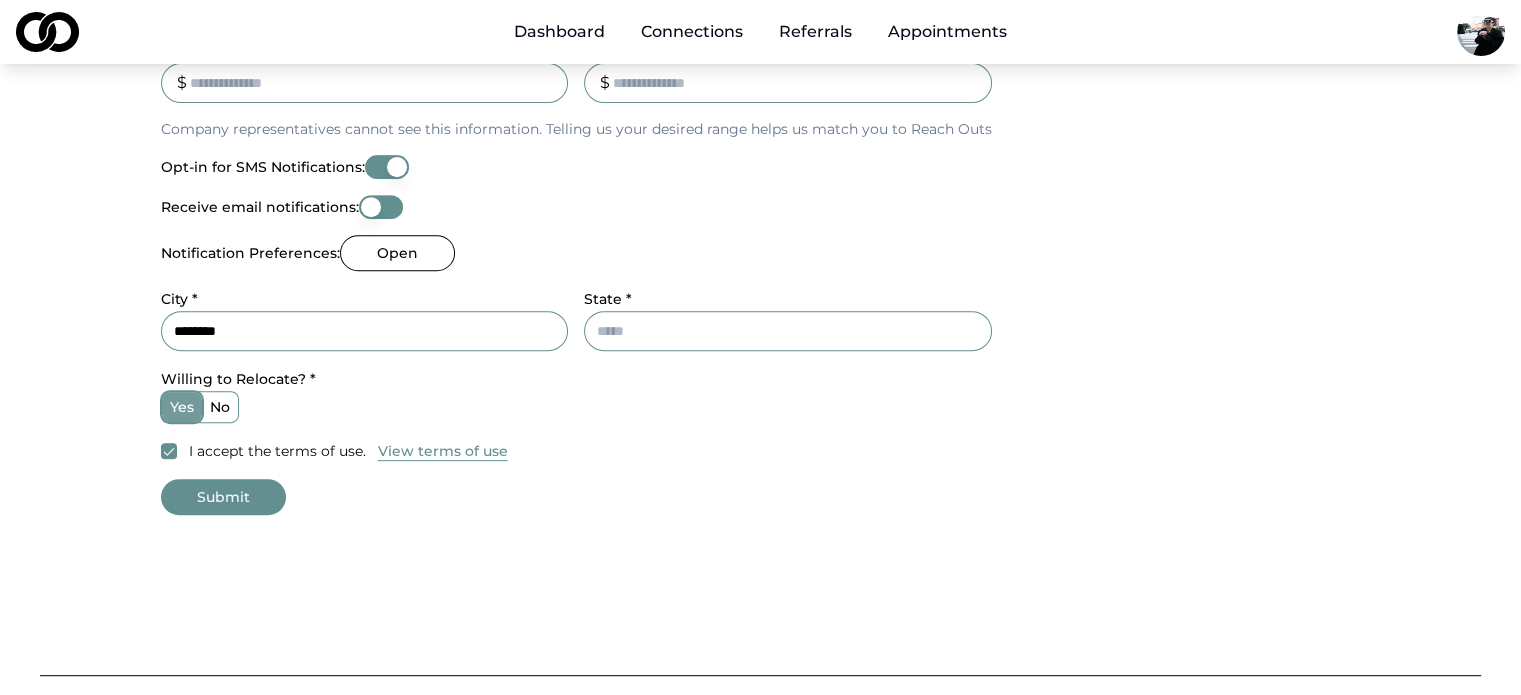 type on "********" 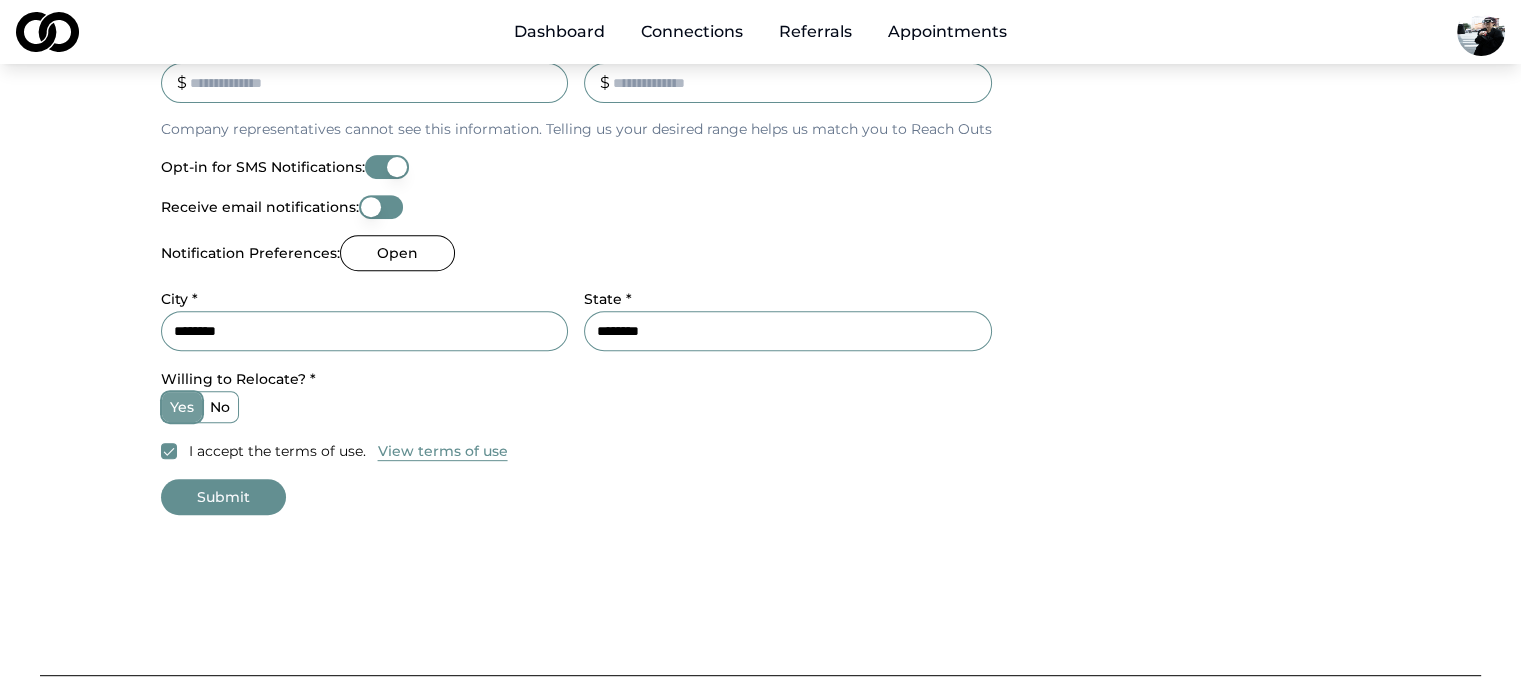 click on "Submit" at bounding box center (223, 497) 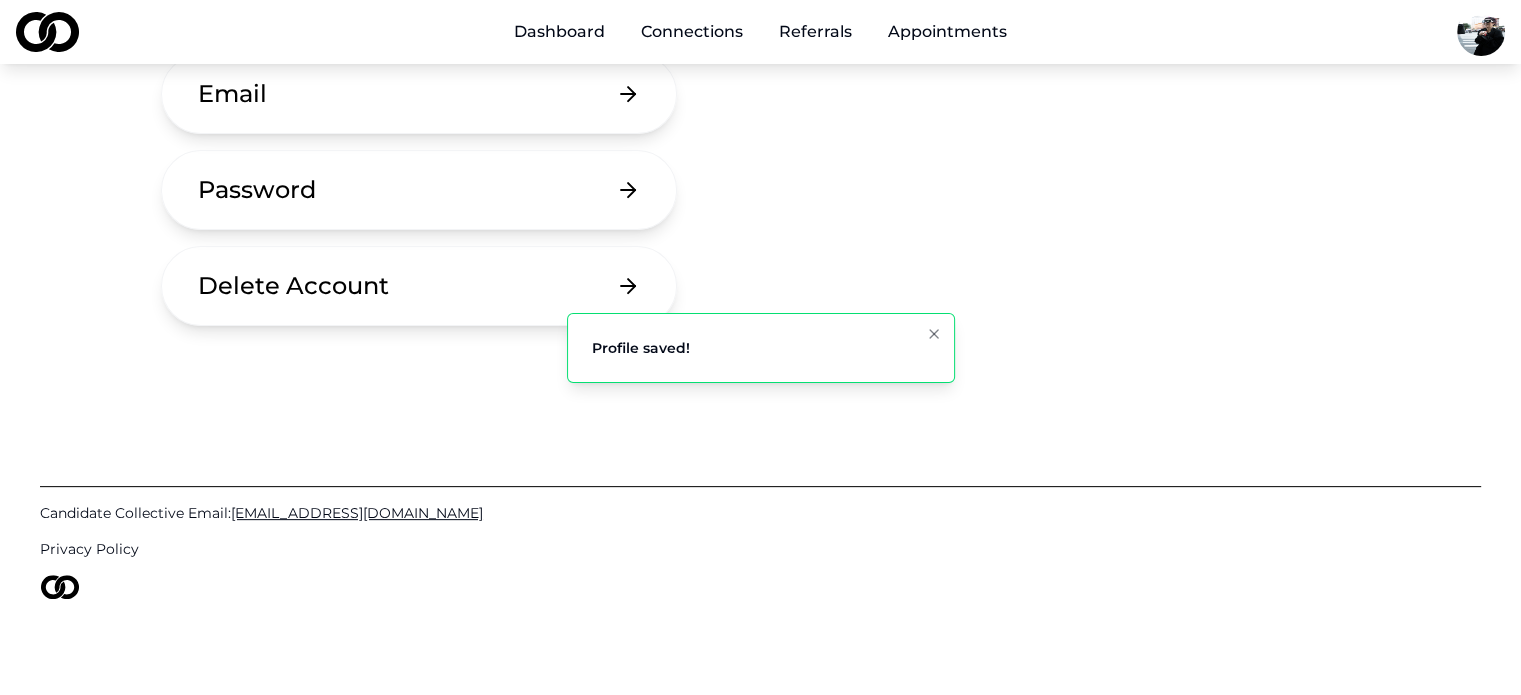 scroll, scrollTop: 0, scrollLeft: 0, axis: both 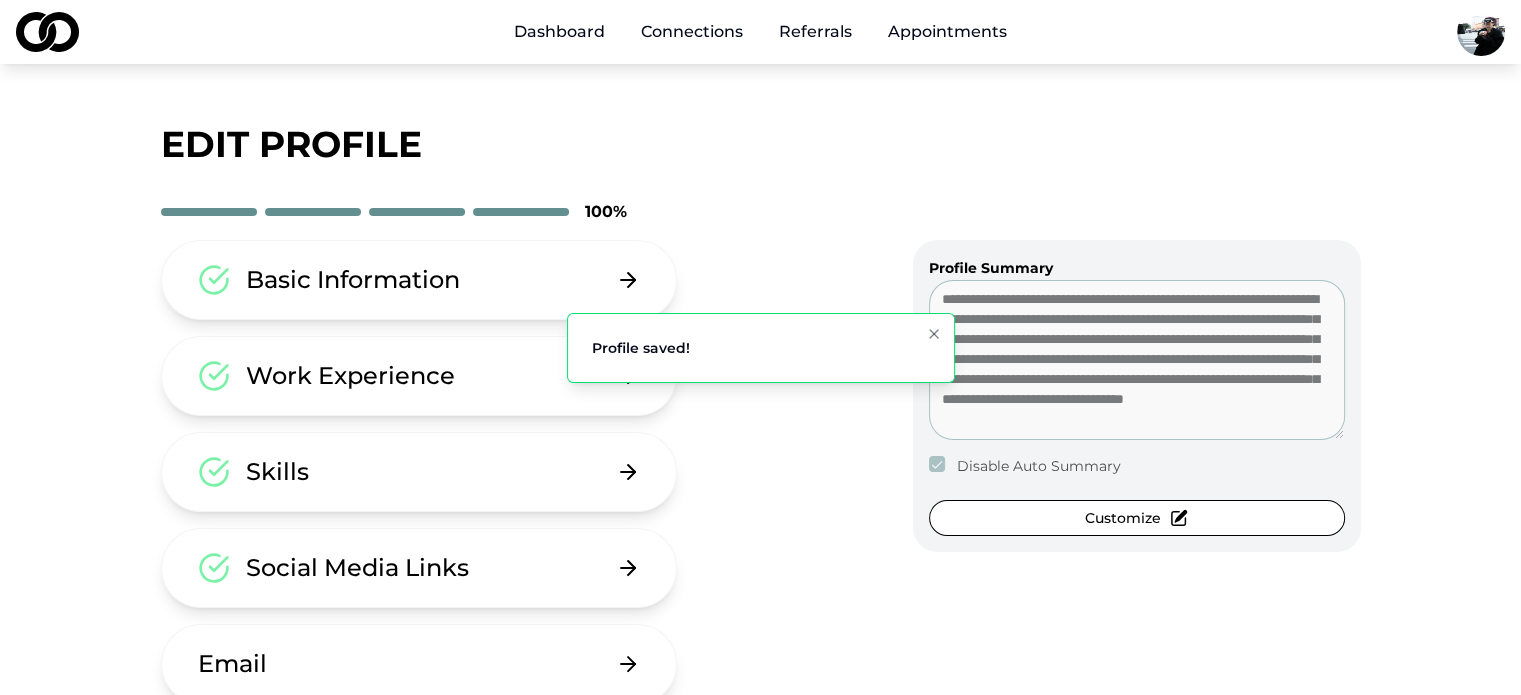 click on "Dashboard" at bounding box center [559, 32] 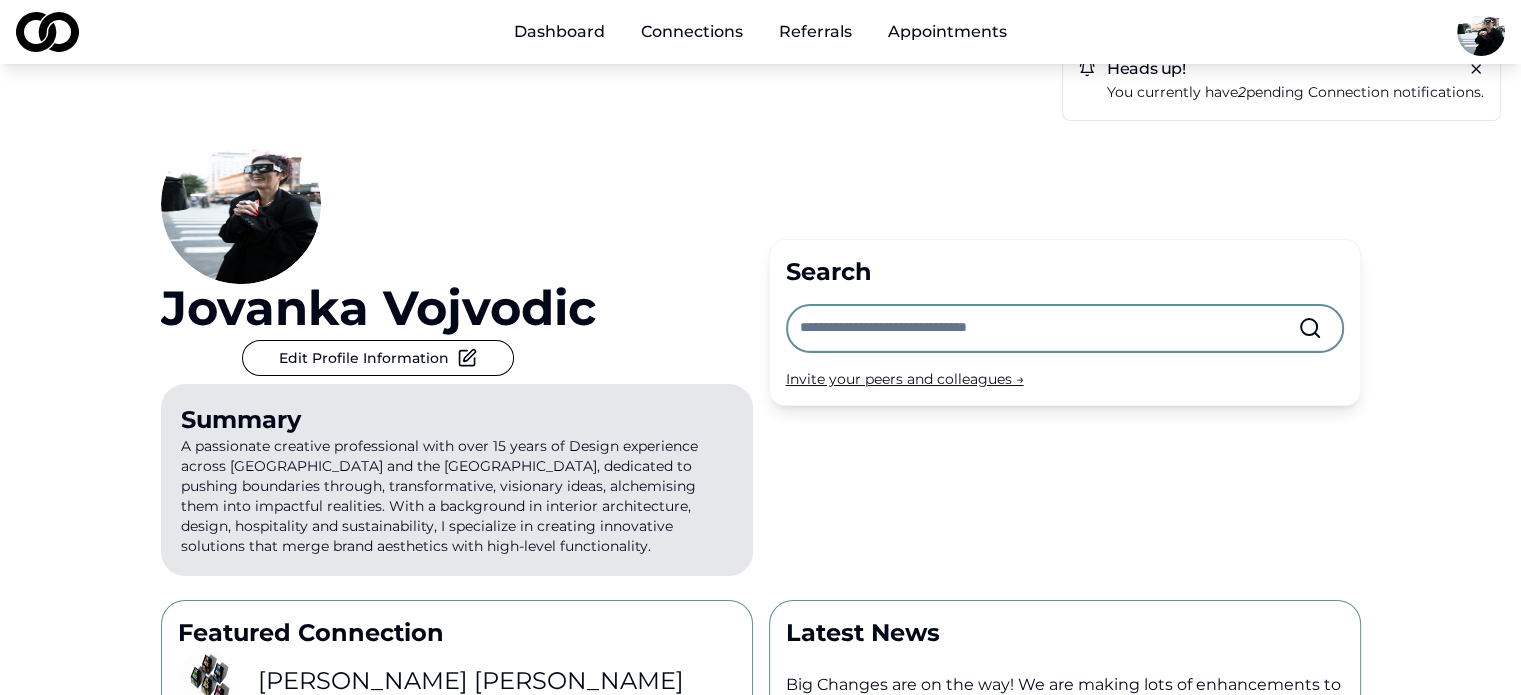 scroll, scrollTop: 0, scrollLeft: 0, axis: both 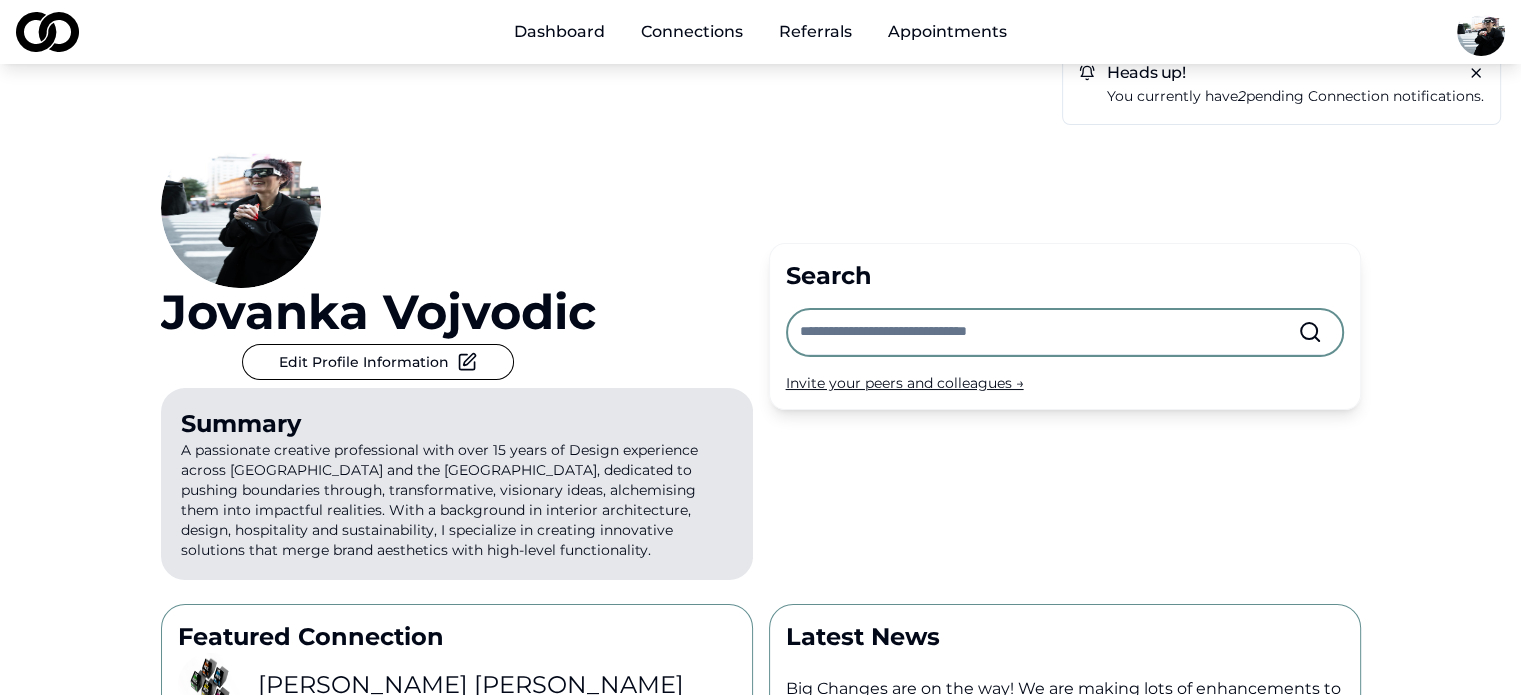 click on "Appointments" at bounding box center [947, 32] 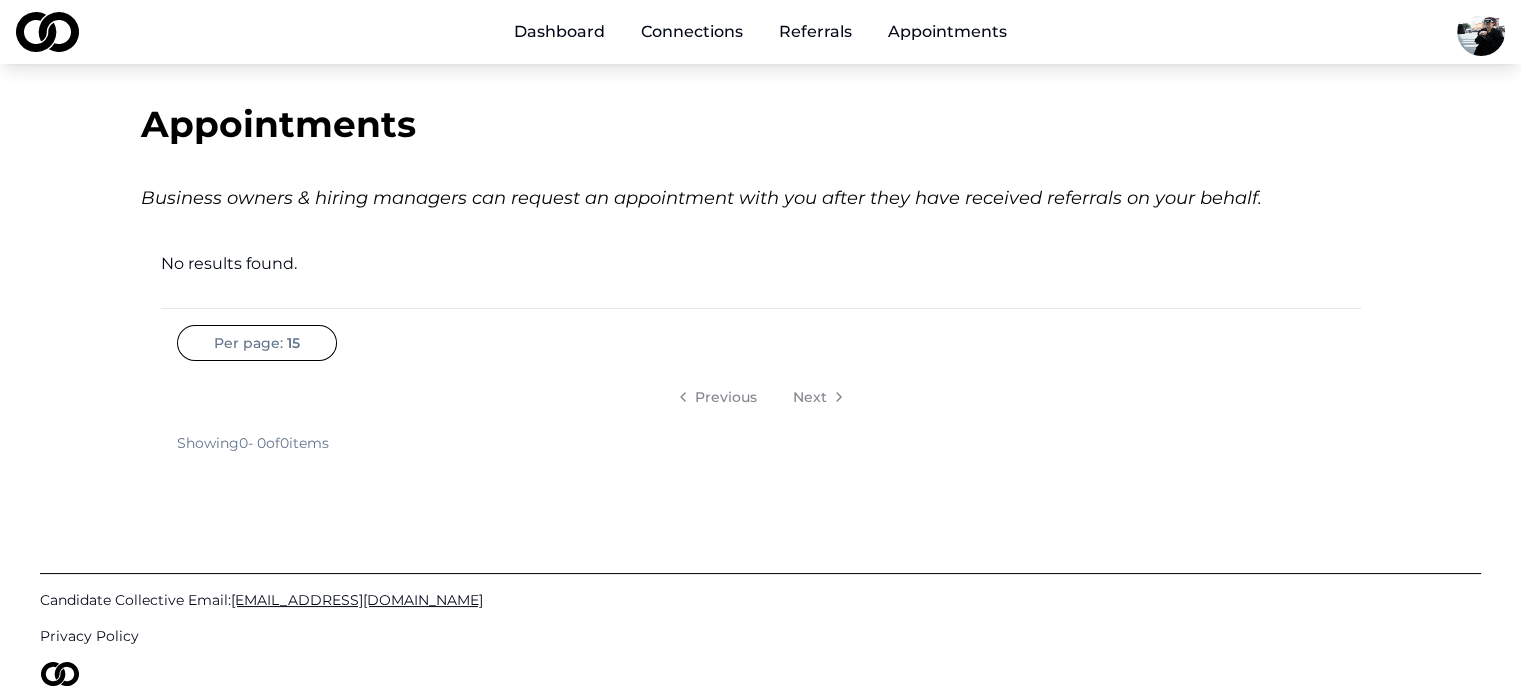 click on "Connections" at bounding box center [692, 32] 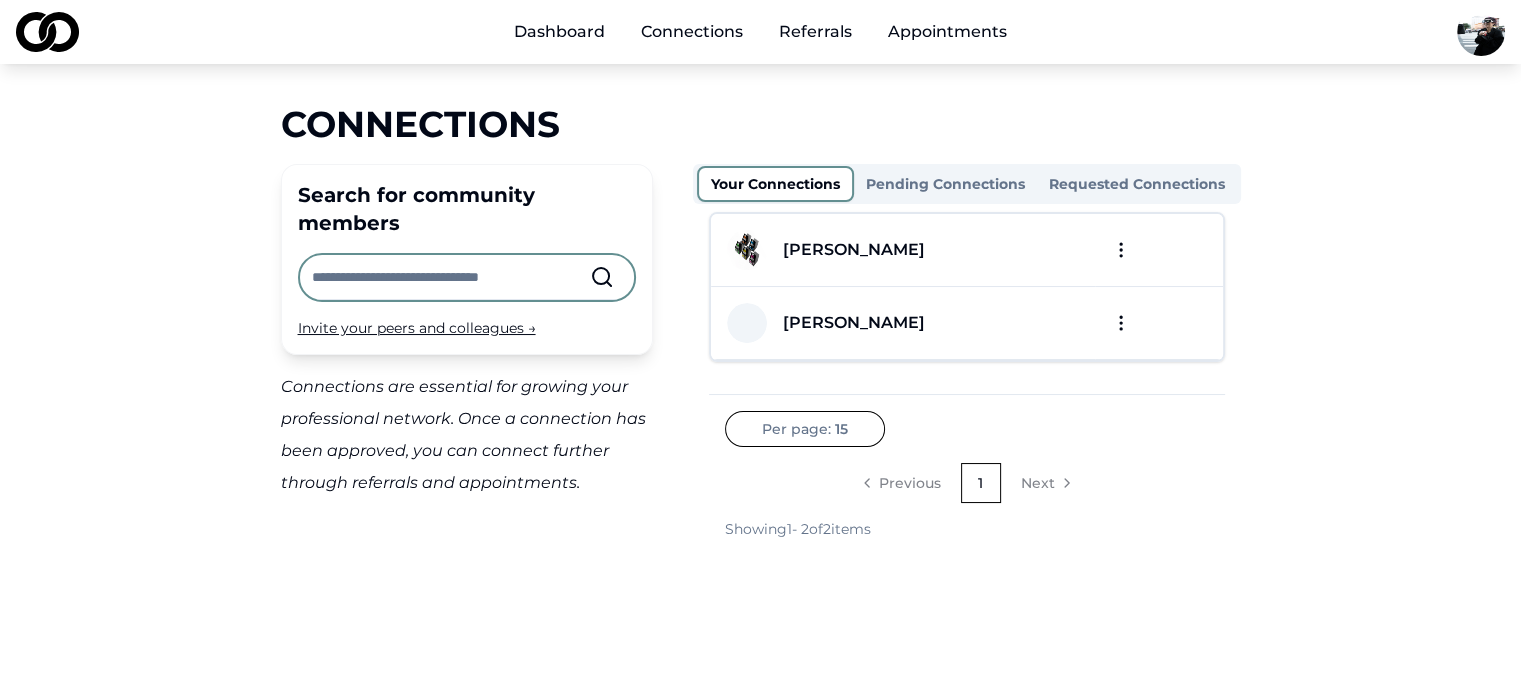 click on "[PERSON_NAME]" at bounding box center [854, 323] 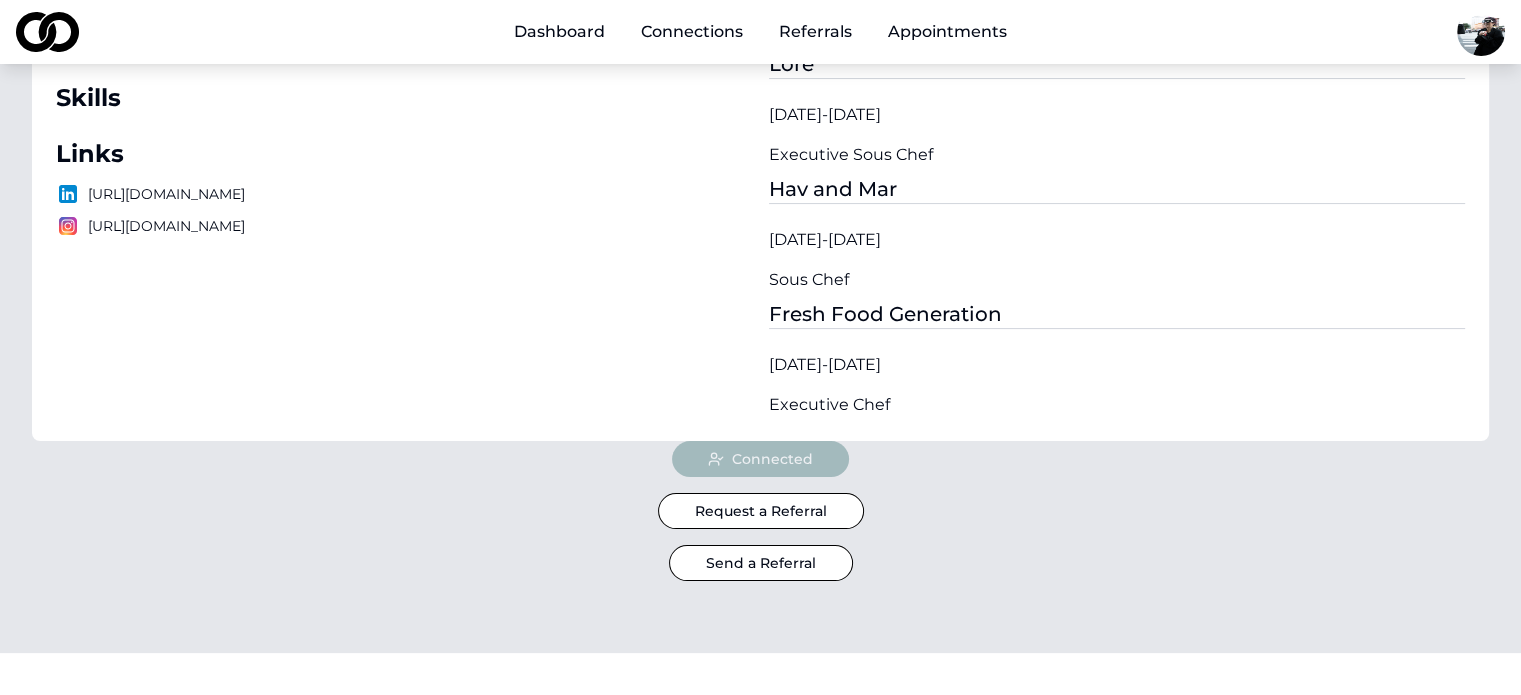scroll, scrollTop: 0, scrollLeft: 0, axis: both 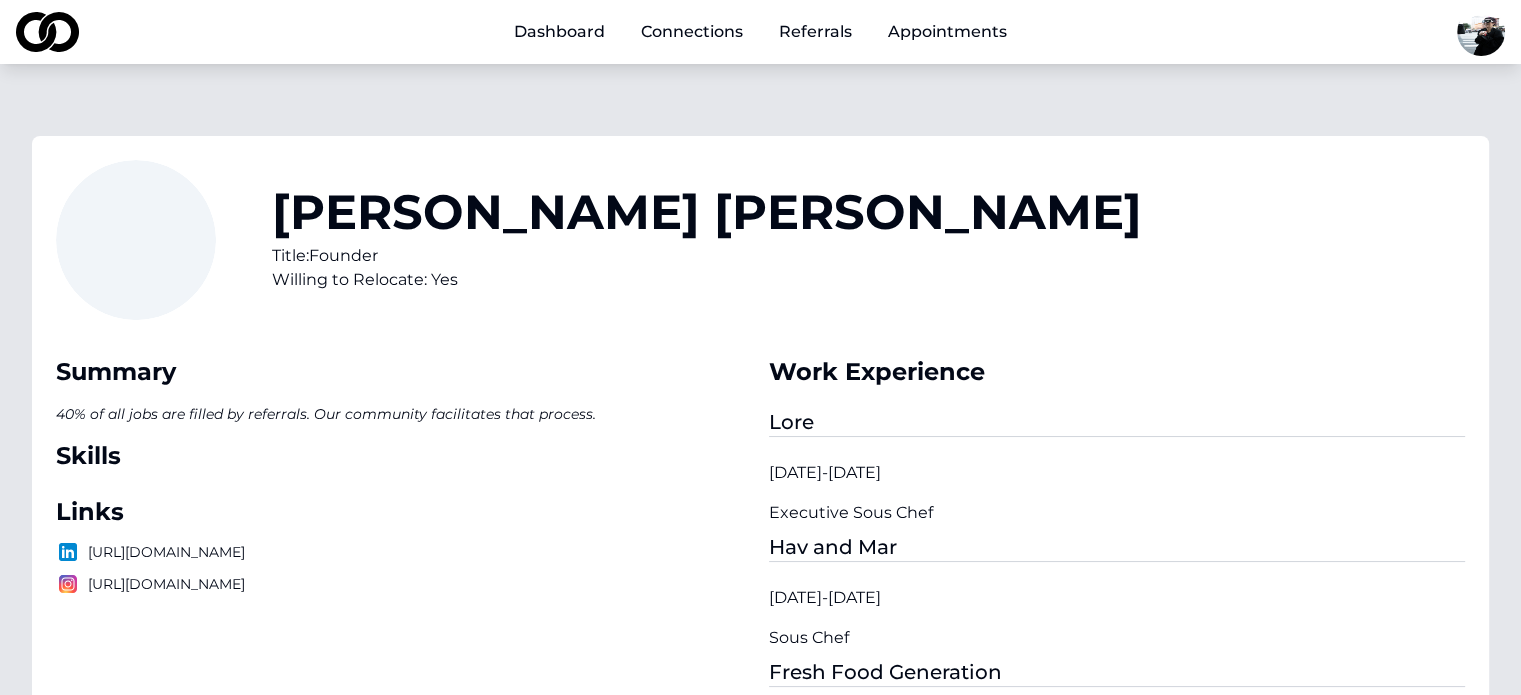 click on "[URL][DOMAIN_NAME]" at bounding box center [404, 584] 